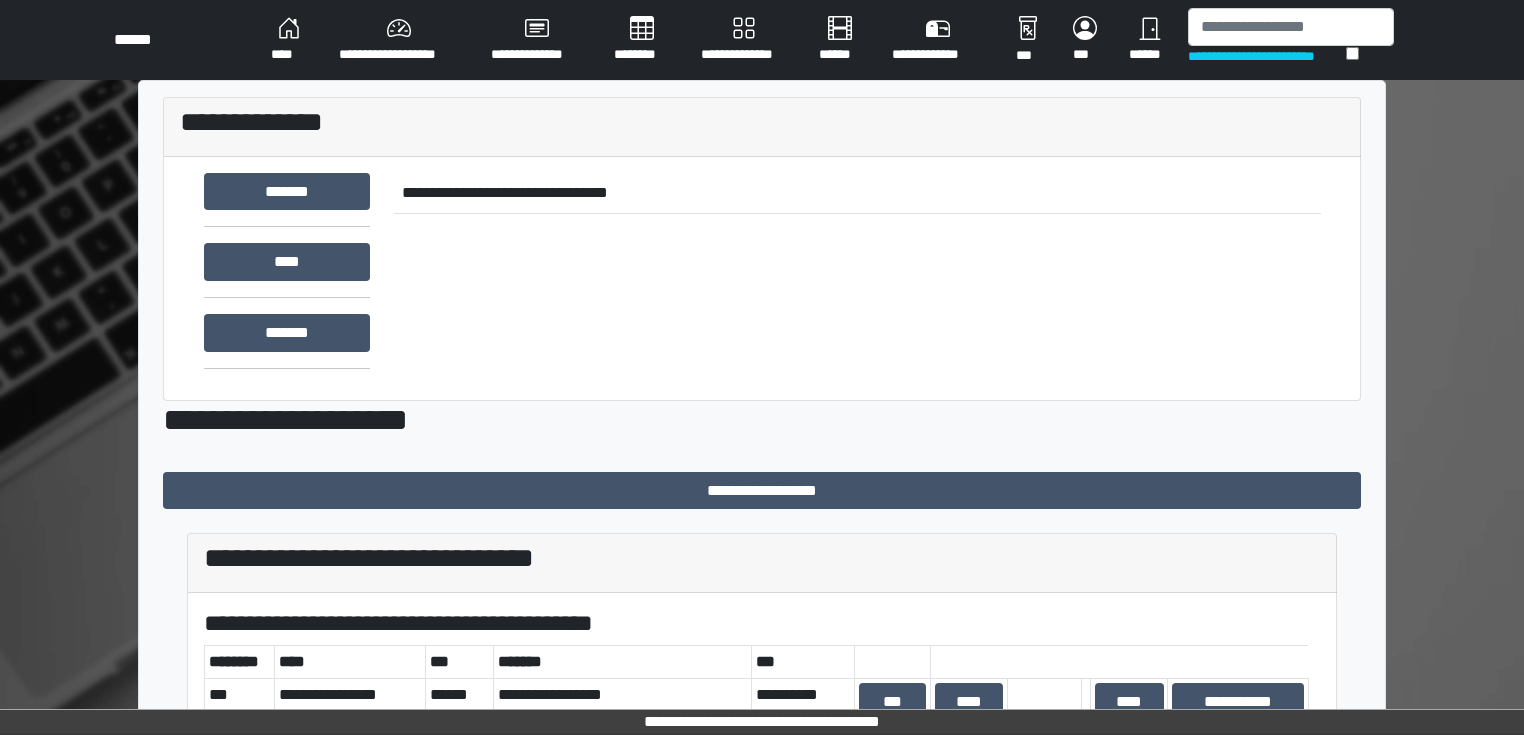 scroll, scrollTop: 0, scrollLeft: 0, axis: both 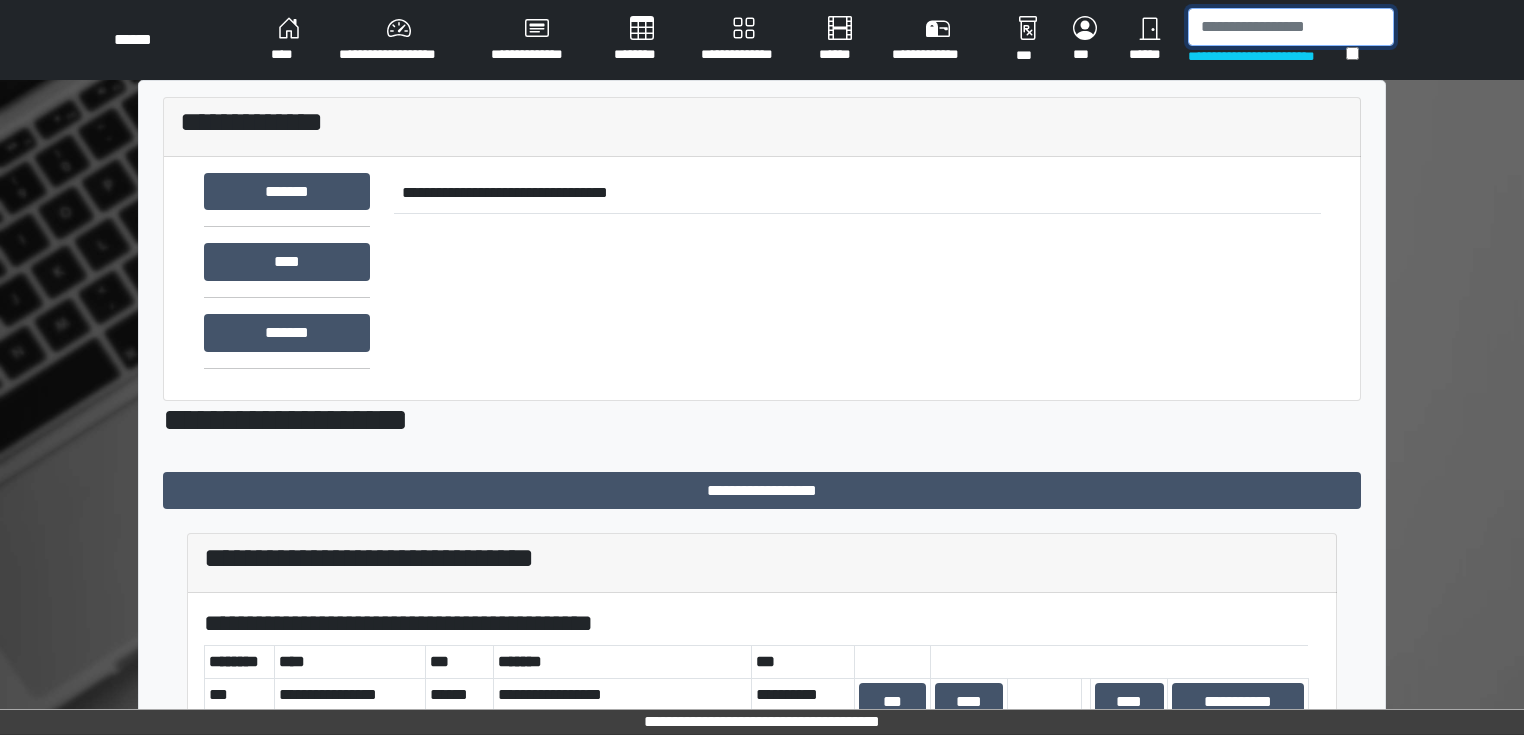 click at bounding box center (1291, 27) 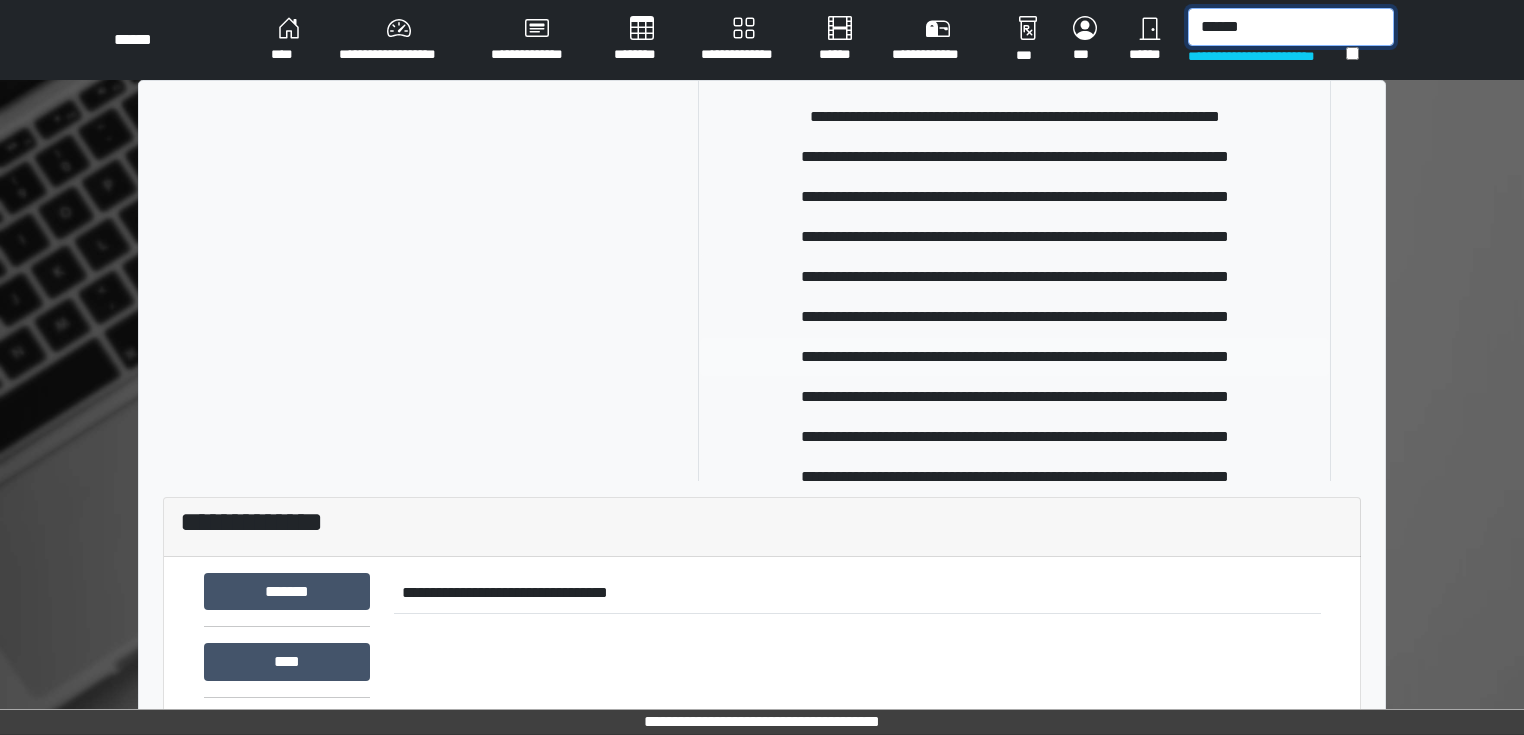 scroll, scrollTop: 320, scrollLeft: 0, axis: vertical 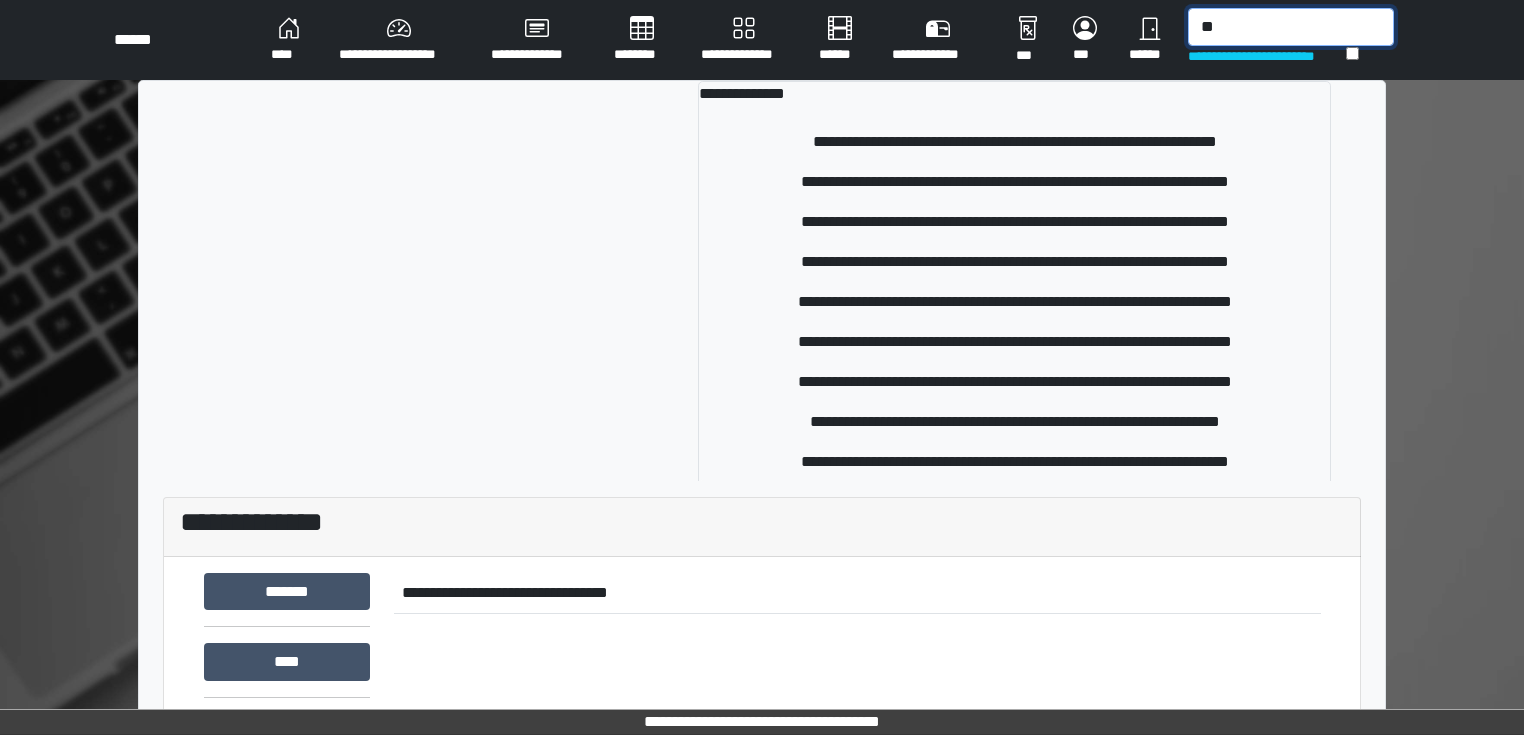 type on "*" 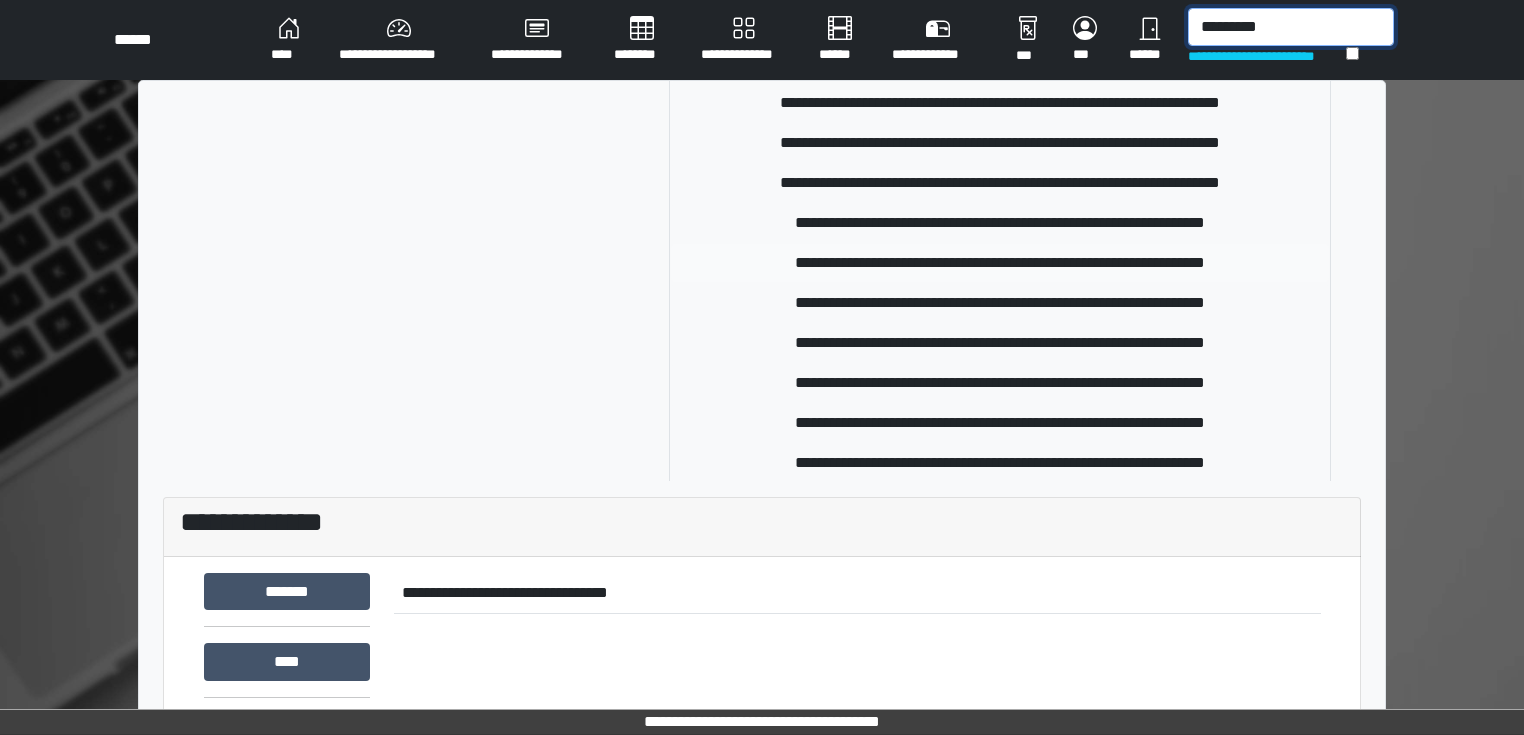 scroll, scrollTop: 240, scrollLeft: 0, axis: vertical 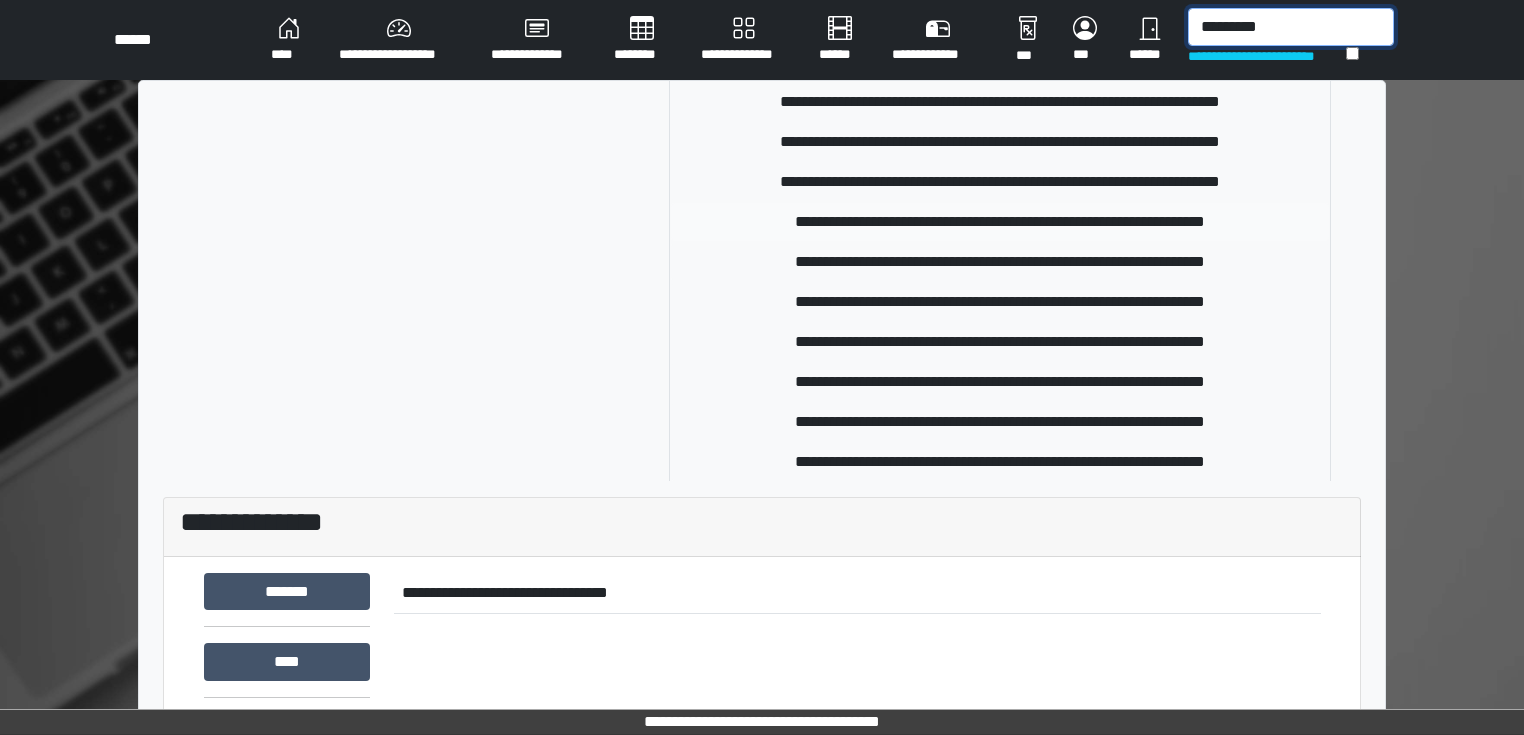 type on "*********" 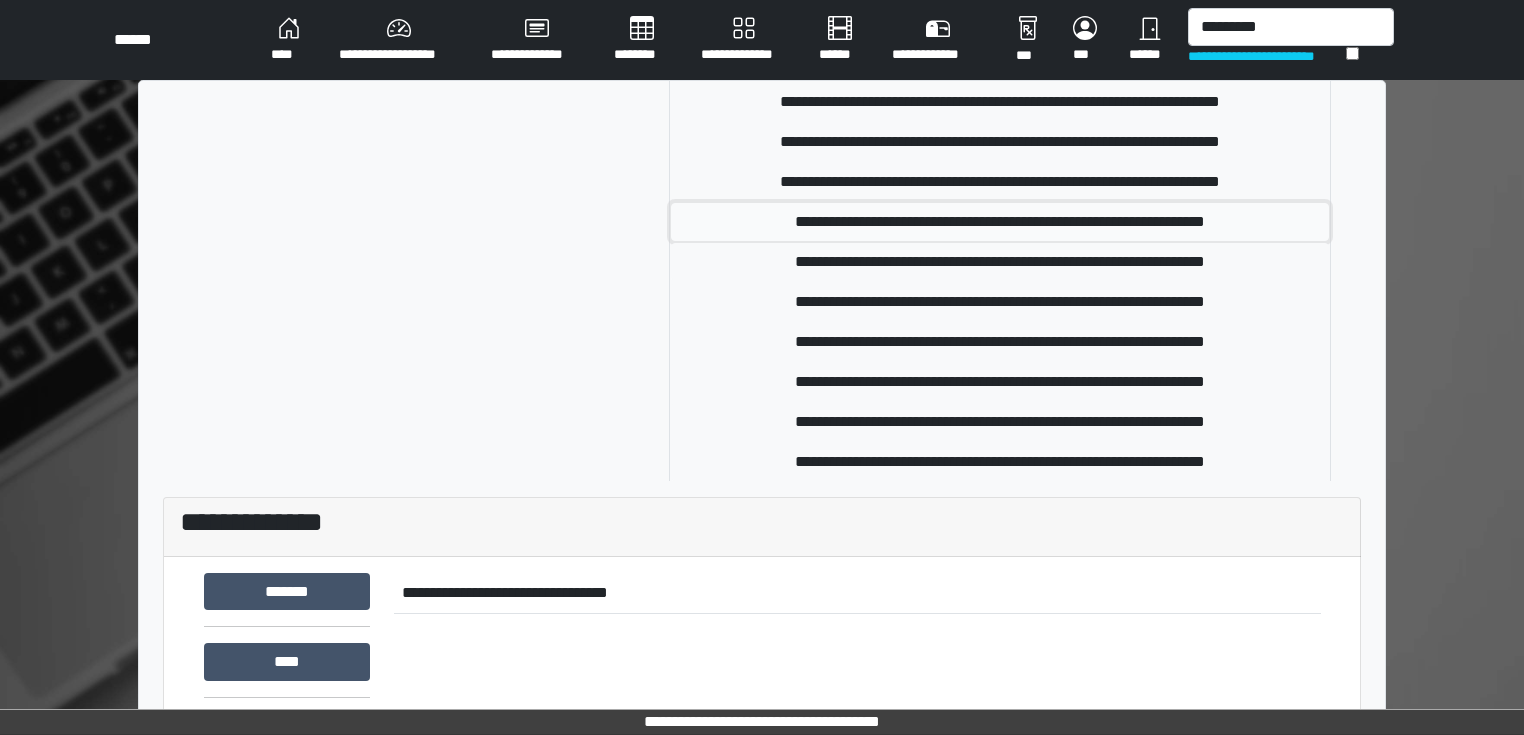 click on "**********" at bounding box center [1000, 222] 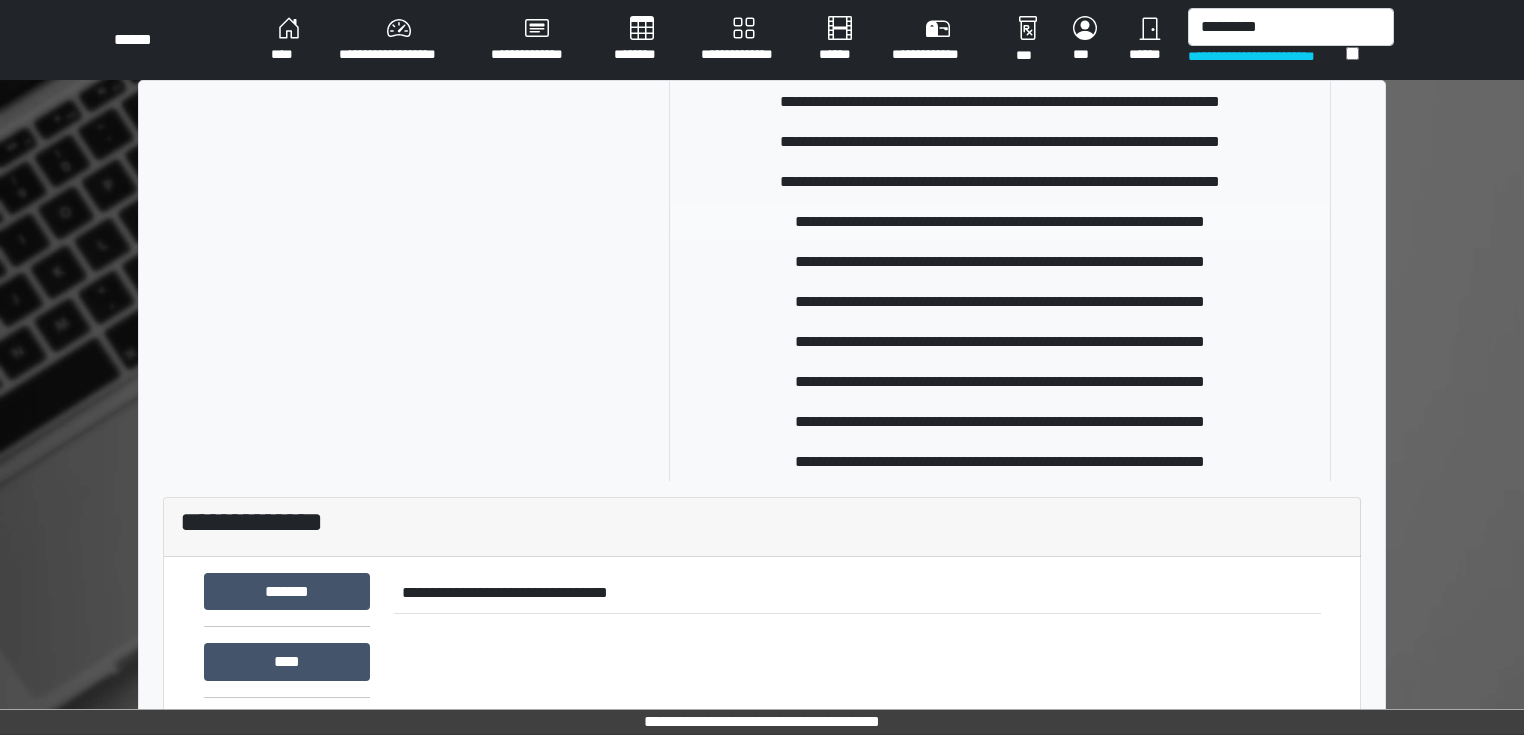 type 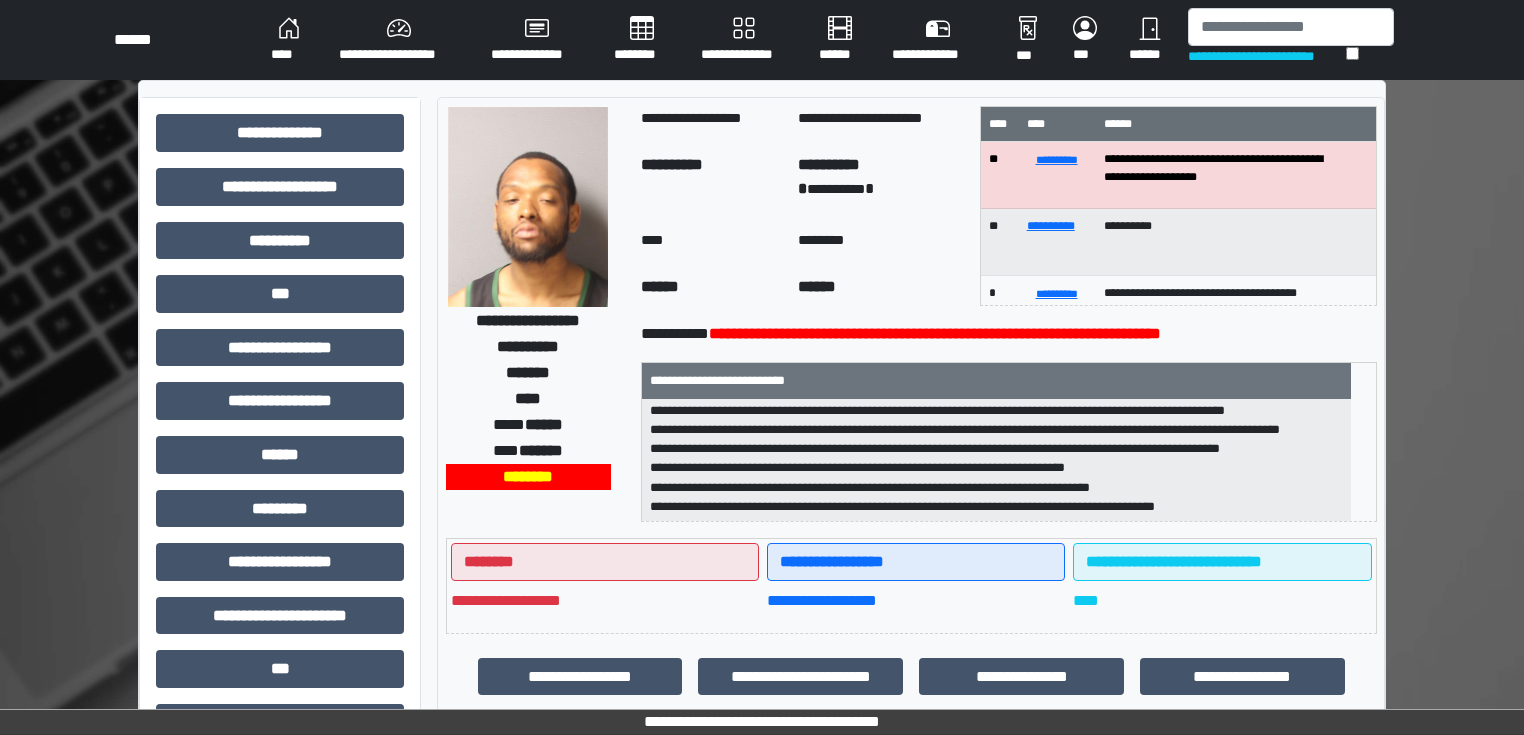 scroll, scrollTop: 64, scrollLeft: 0, axis: vertical 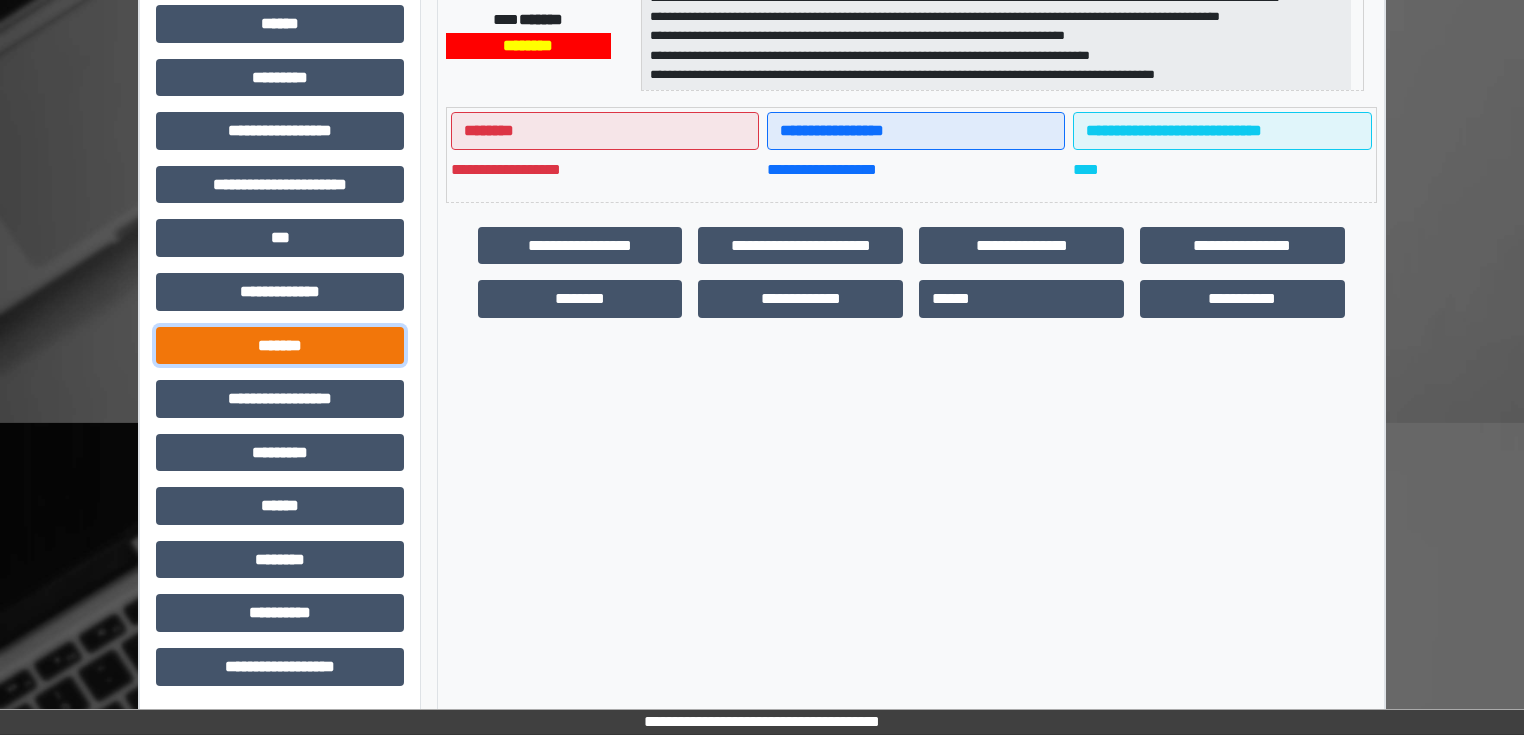 click on "*******" at bounding box center [280, 346] 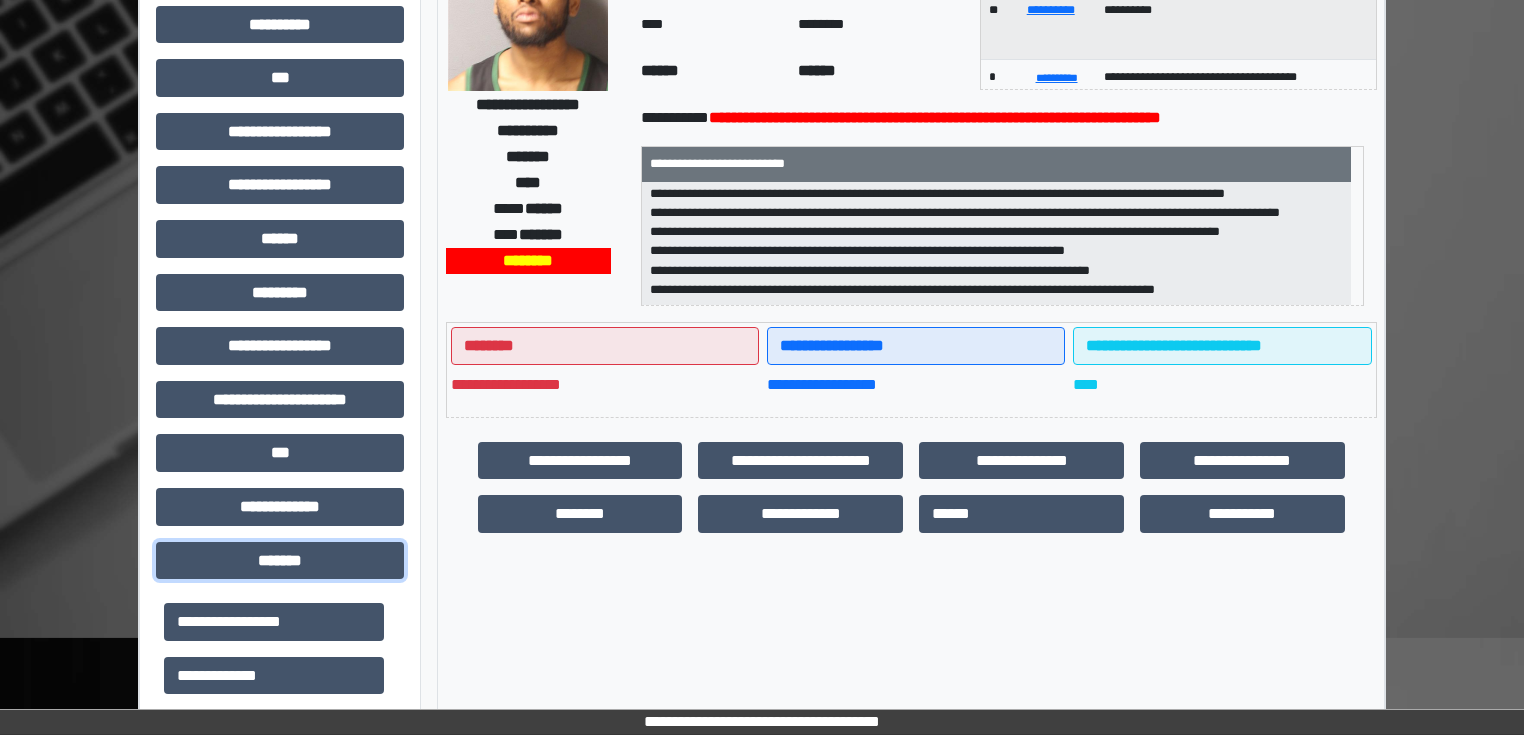 scroll, scrollTop: 240, scrollLeft: 0, axis: vertical 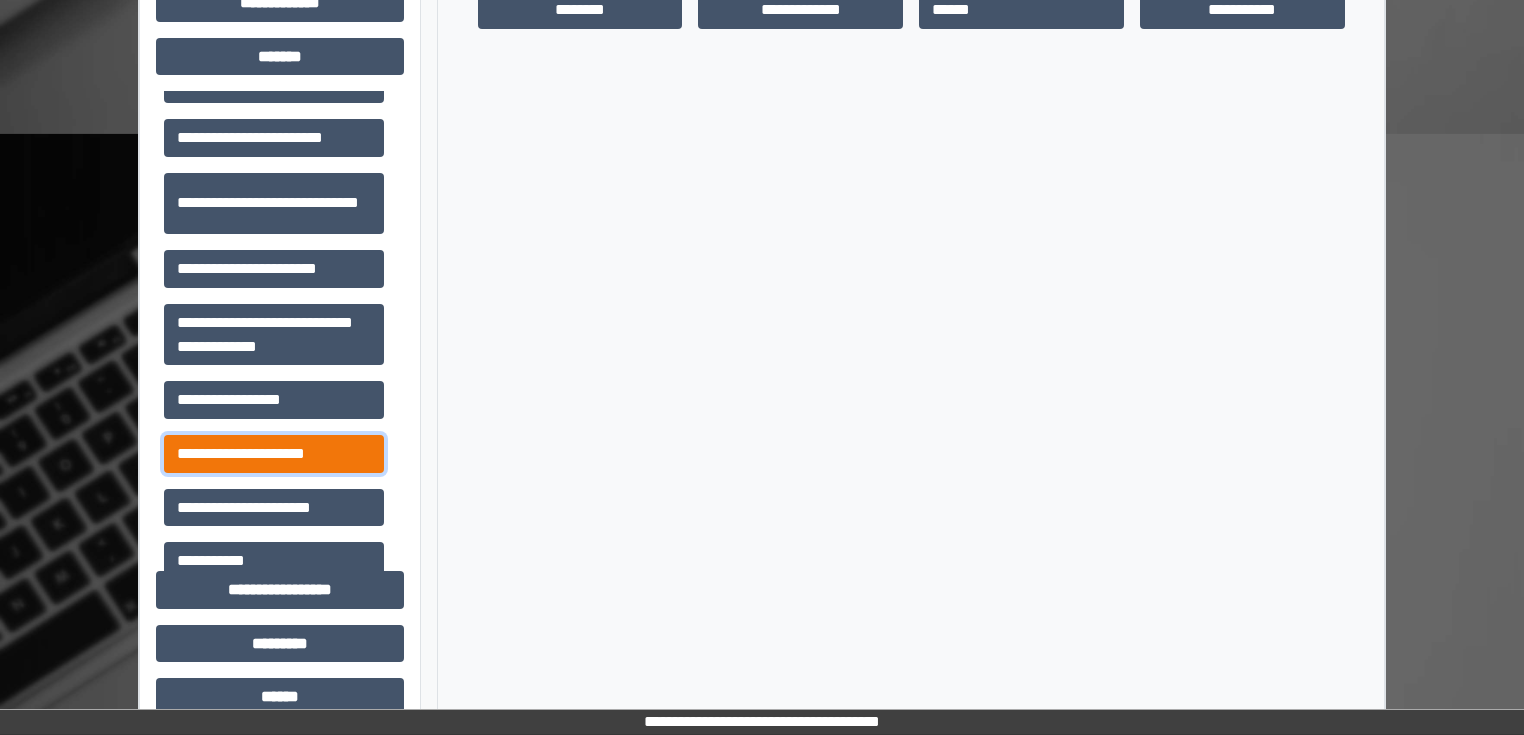 click on "**********" at bounding box center [274, 454] 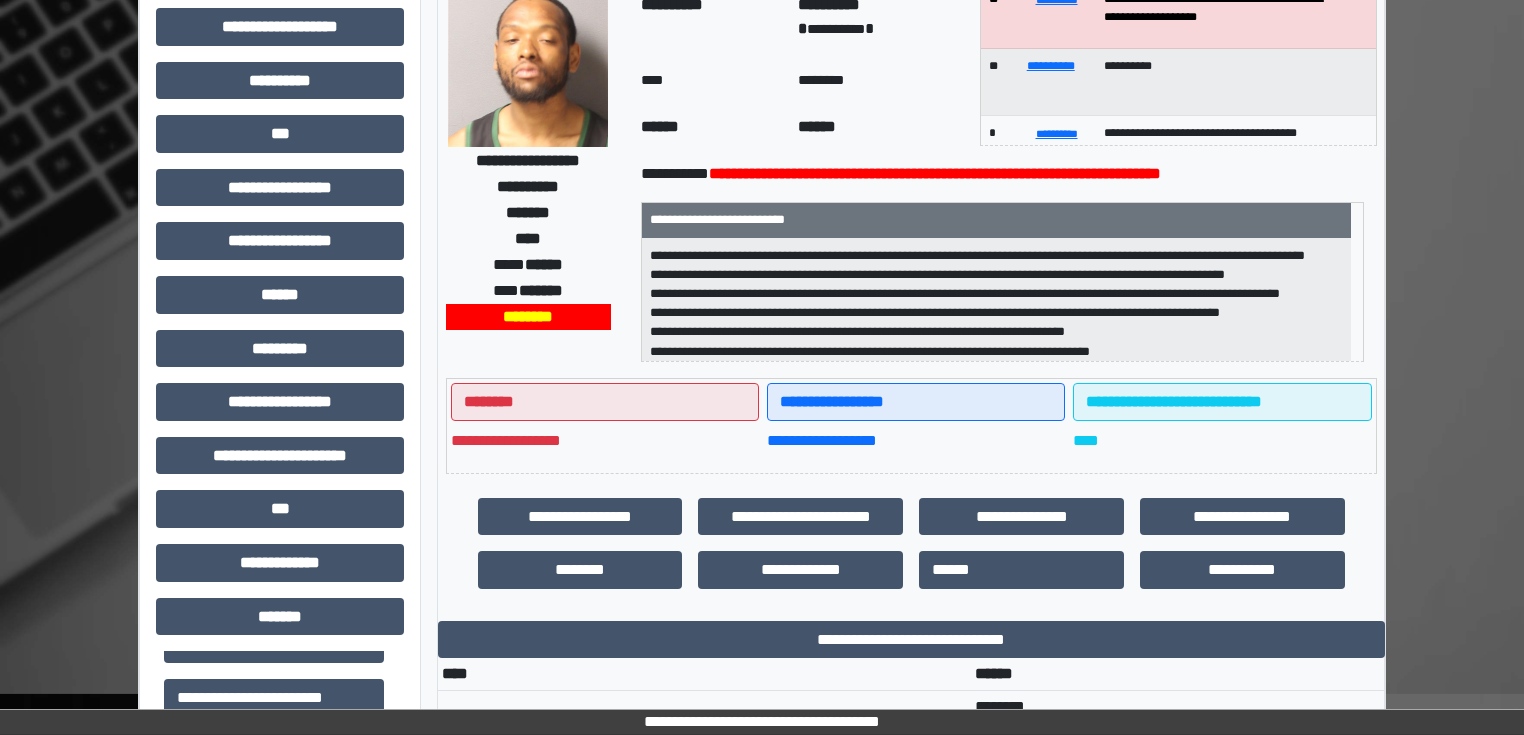 scroll, scrollTop: 100, scrollLeft: 0, axis: vertical 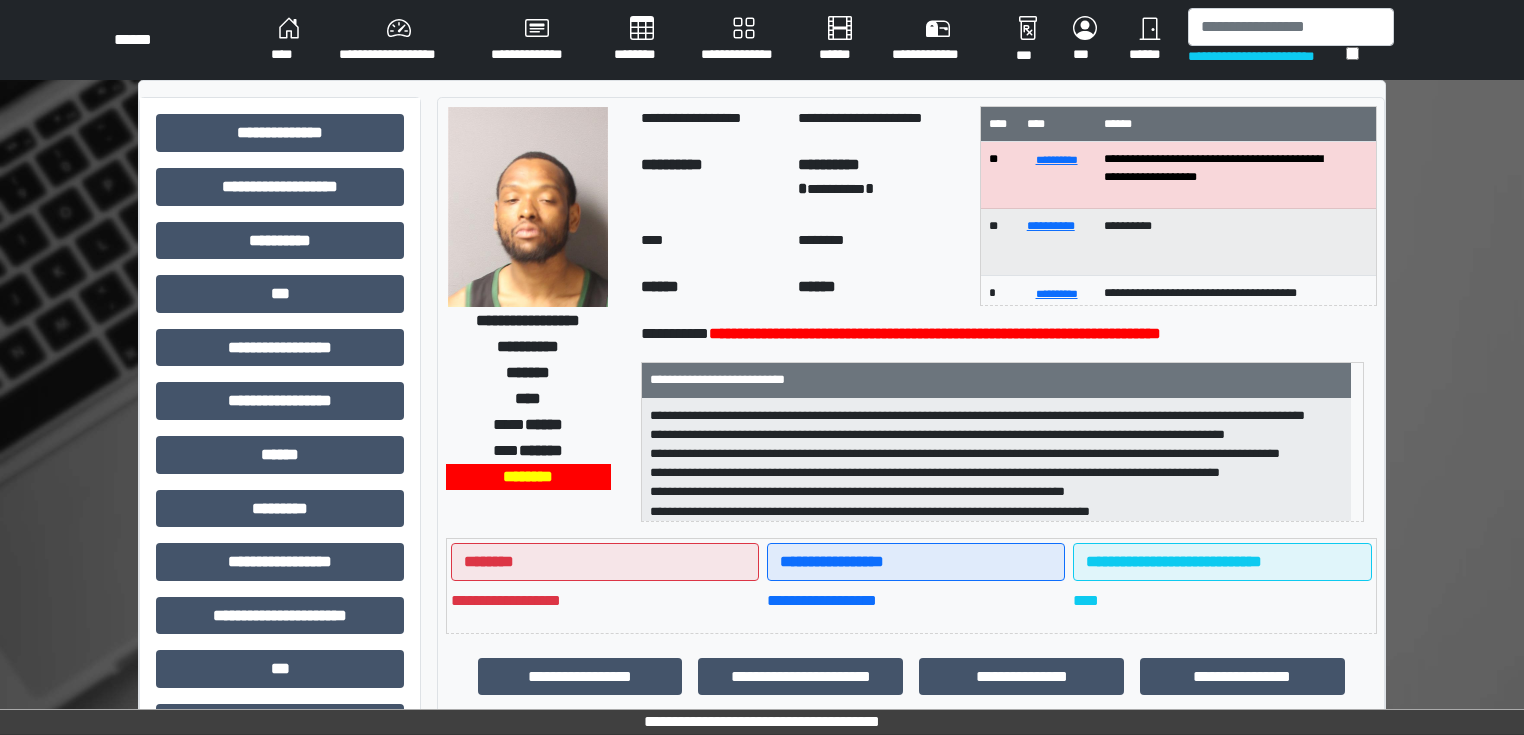 click on "**********" at bounding box center (280, 863) 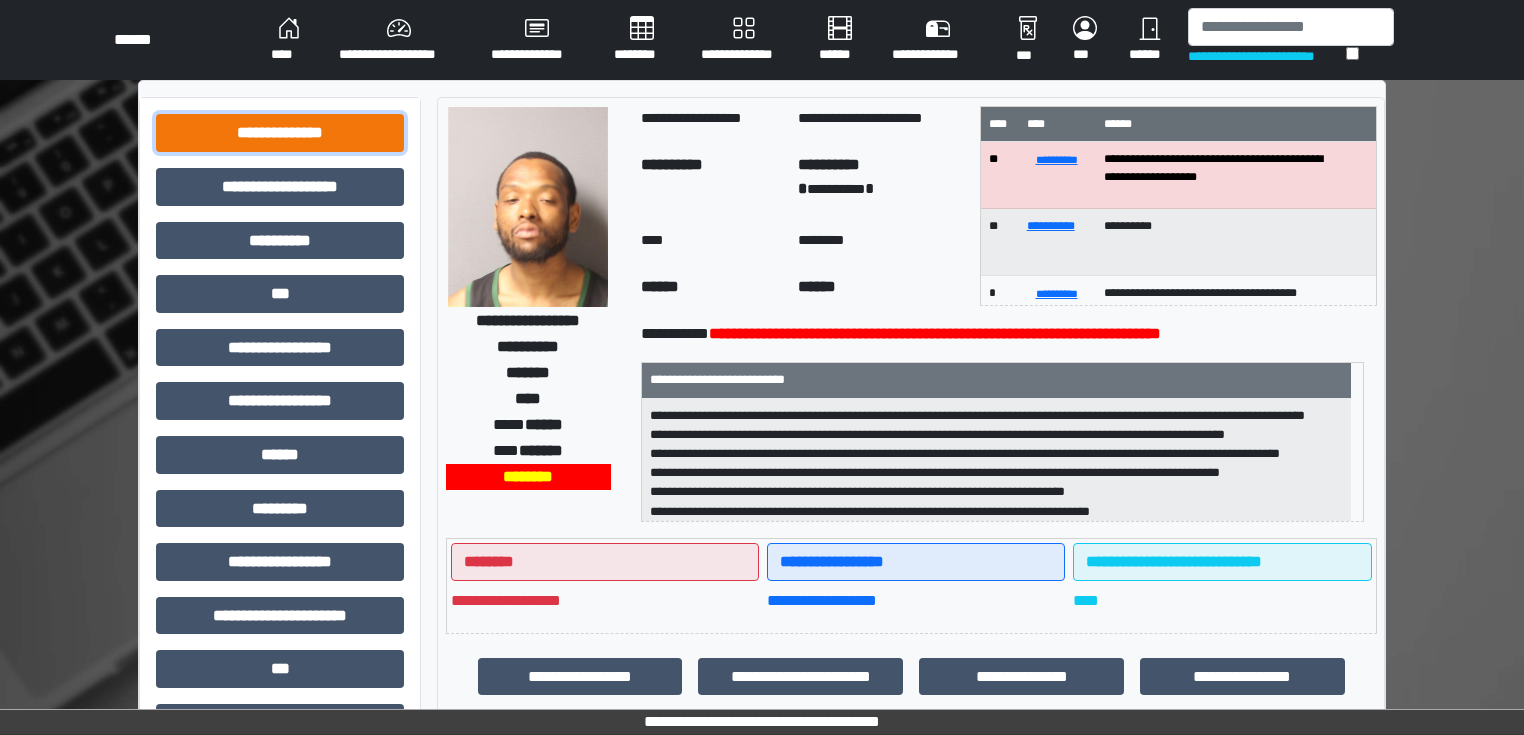 click on "**********" at bounding box center [280, 133] 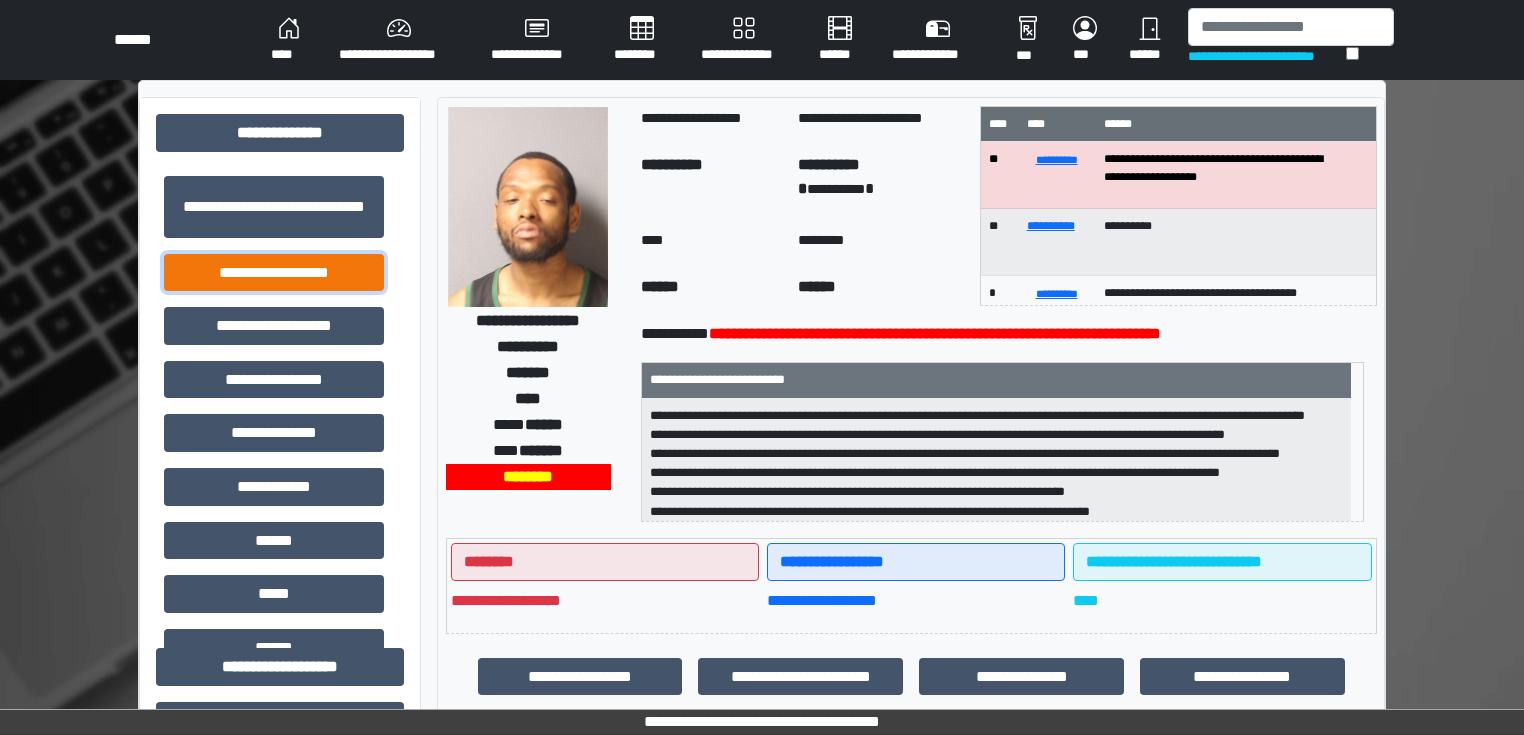 click on "**********" at bounding box center (274, 273) 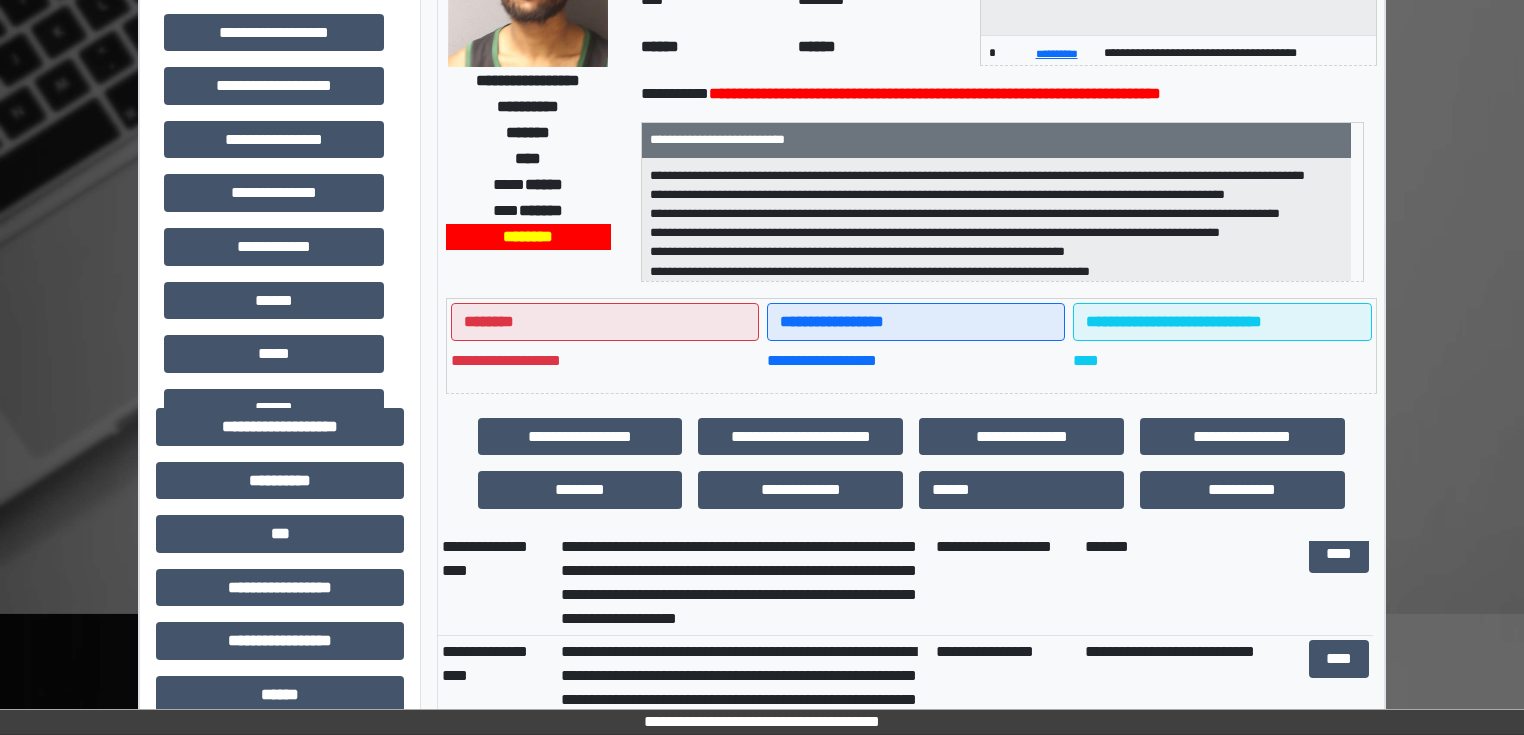 drag, startPoint x: 1496, startPoint y: 121, endPoint x: 1494, endPoint y: 88, distance: 33.06055 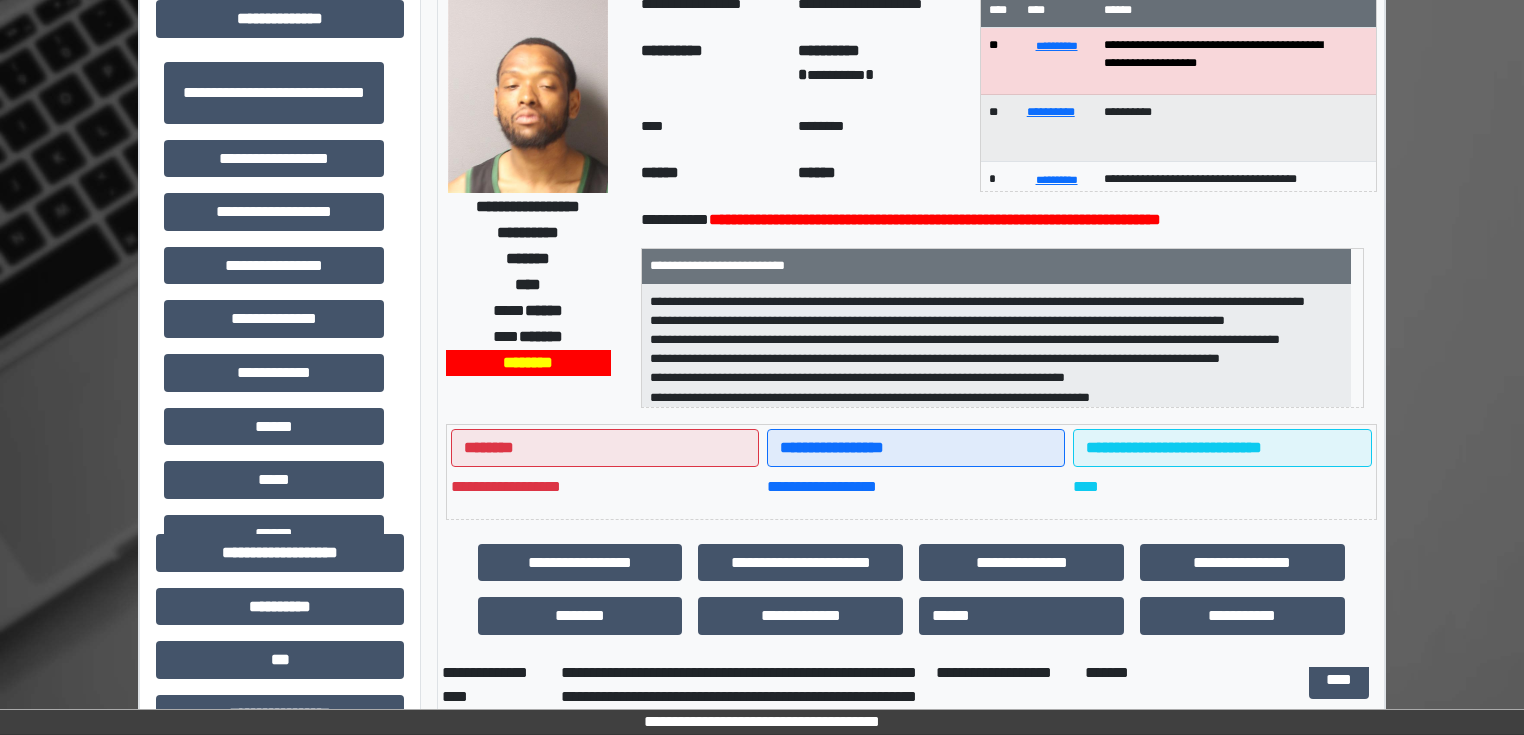 scroll, scrollTop: 0, scrollLeft: 0, axis: both 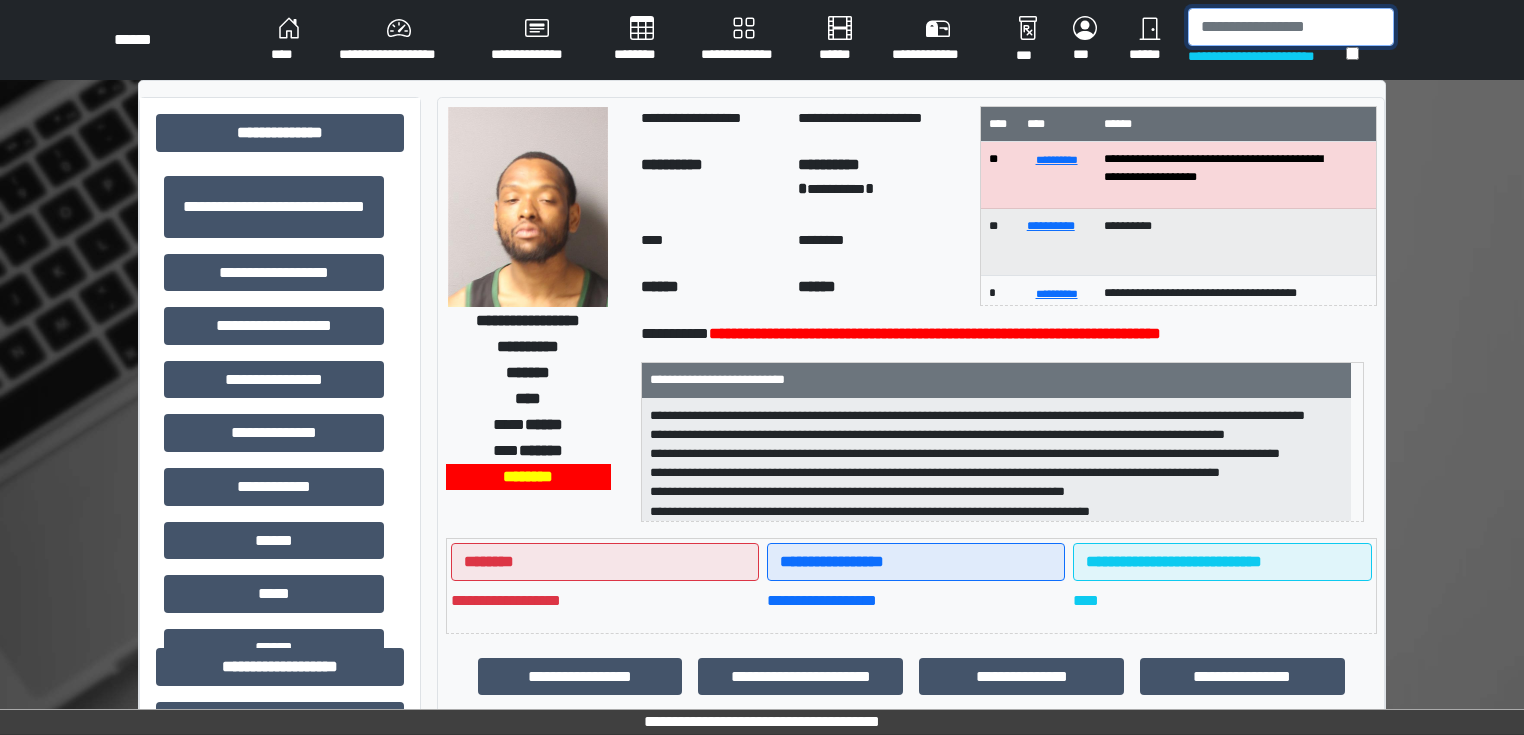 click at bounding box center [1291, 27] 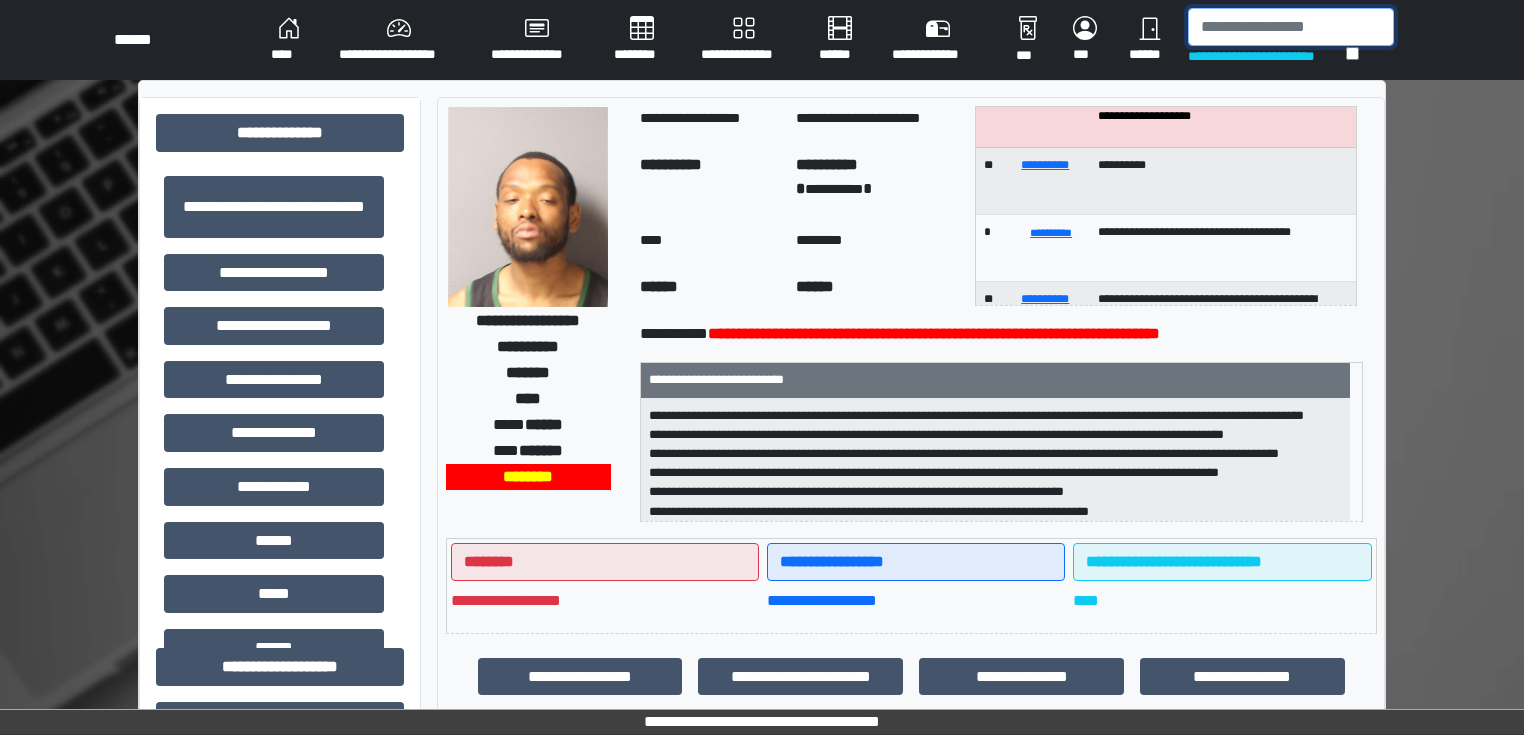 scroll, scrollTop: 160, scrollLeft: 0, axis: vertical 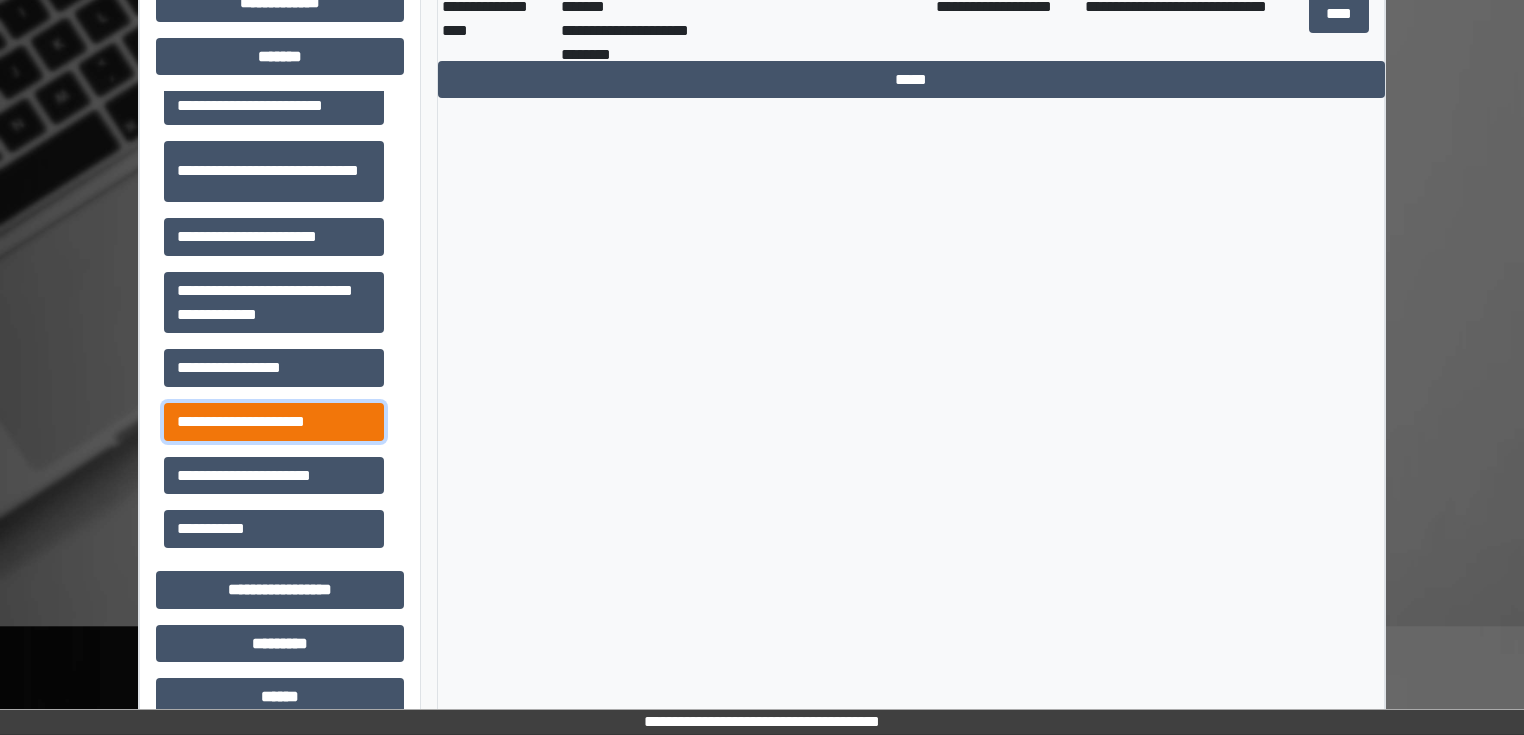 click on "**********" at bounding box center [274, 422] 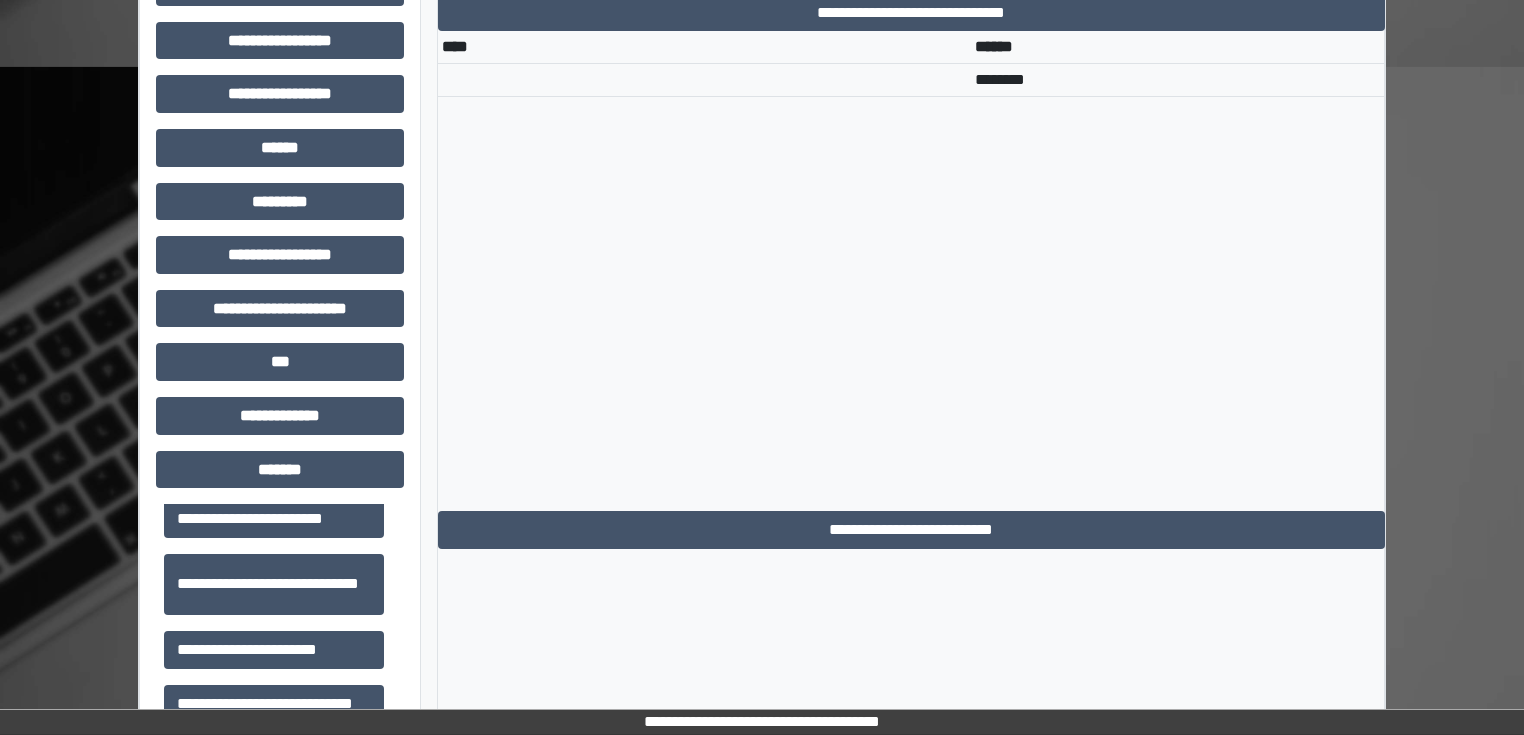 scroll, scrollTop: 480, scrollLeft: 0, axis: vertical 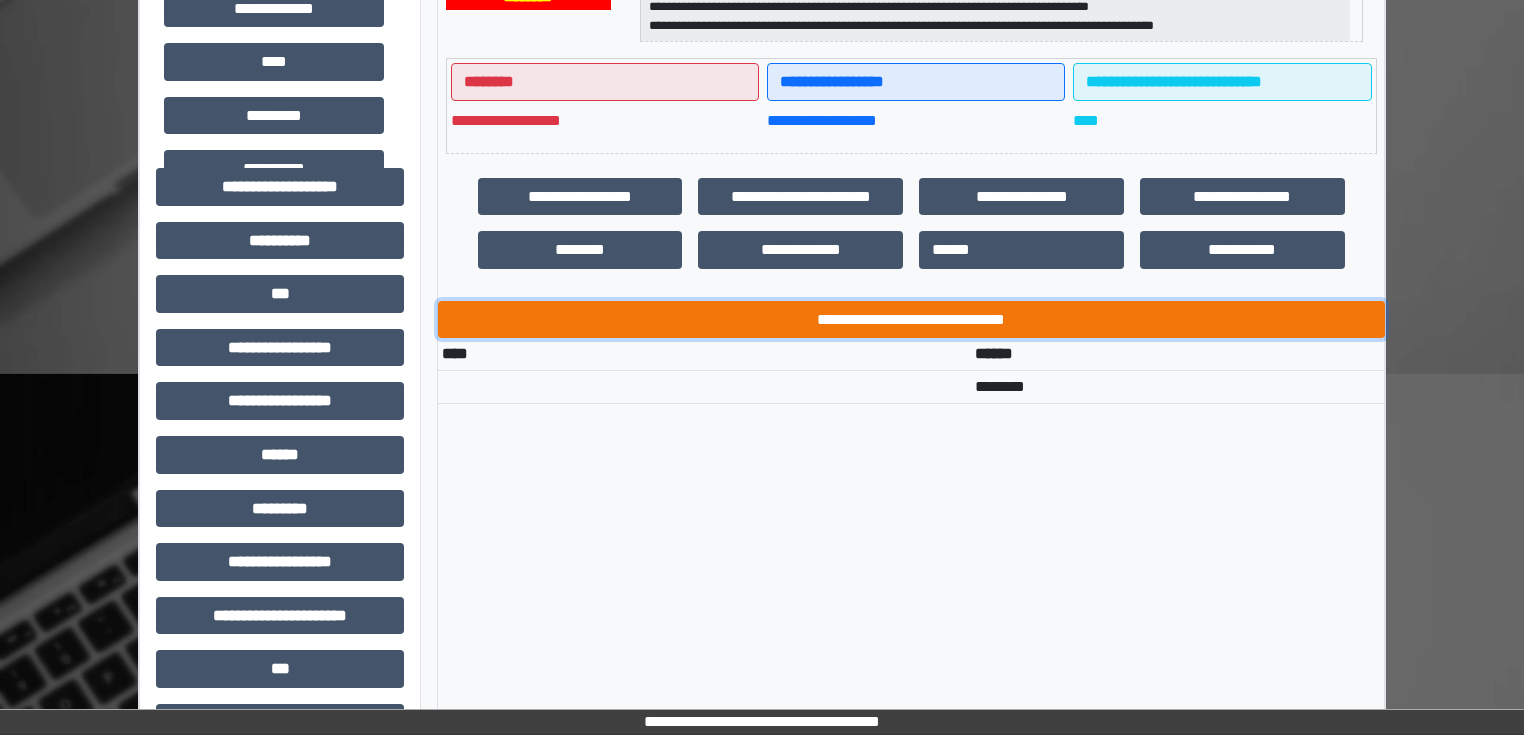click on "**********" at bounding box center [911, 320] 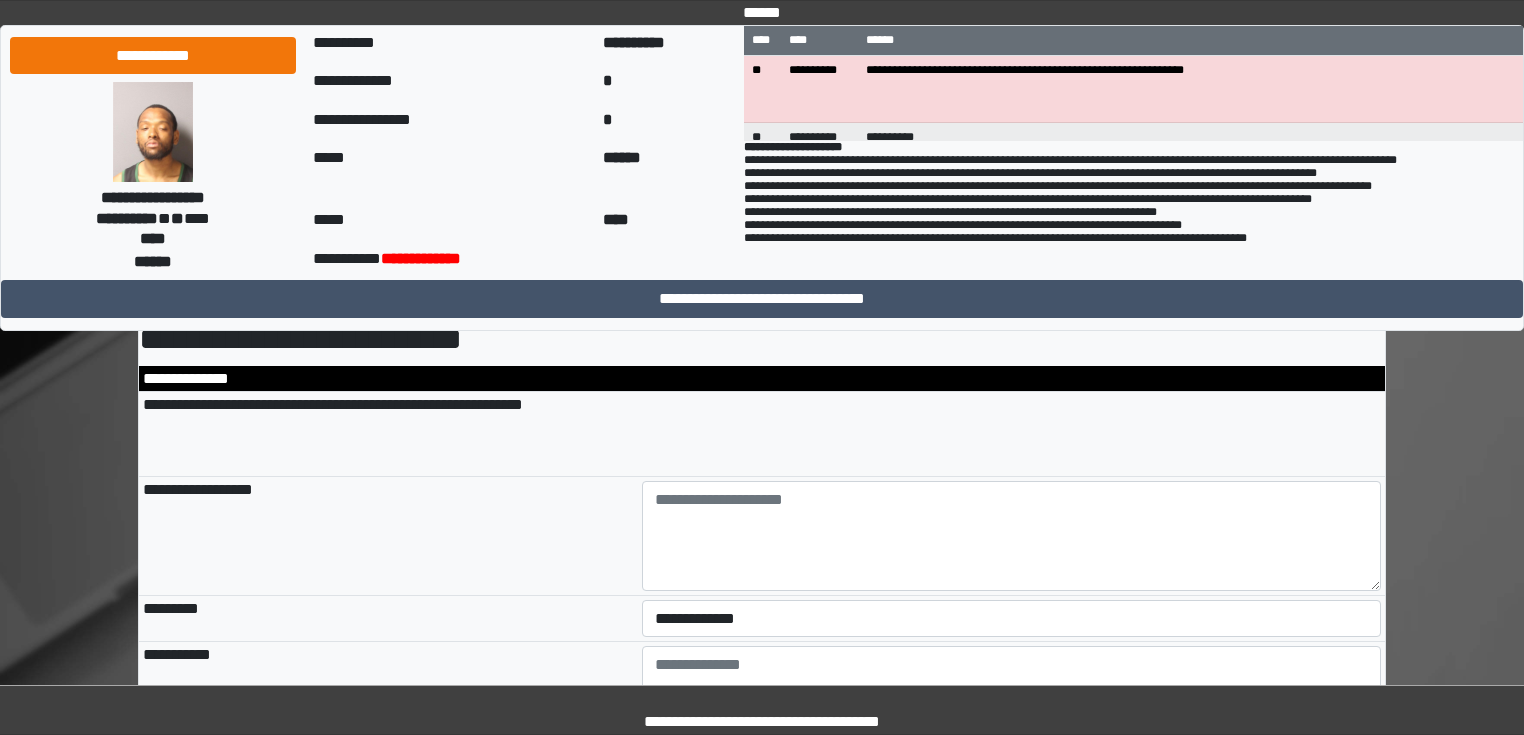 scroll, scrollTop: 160, scrollLeft: 0, axis: vertical 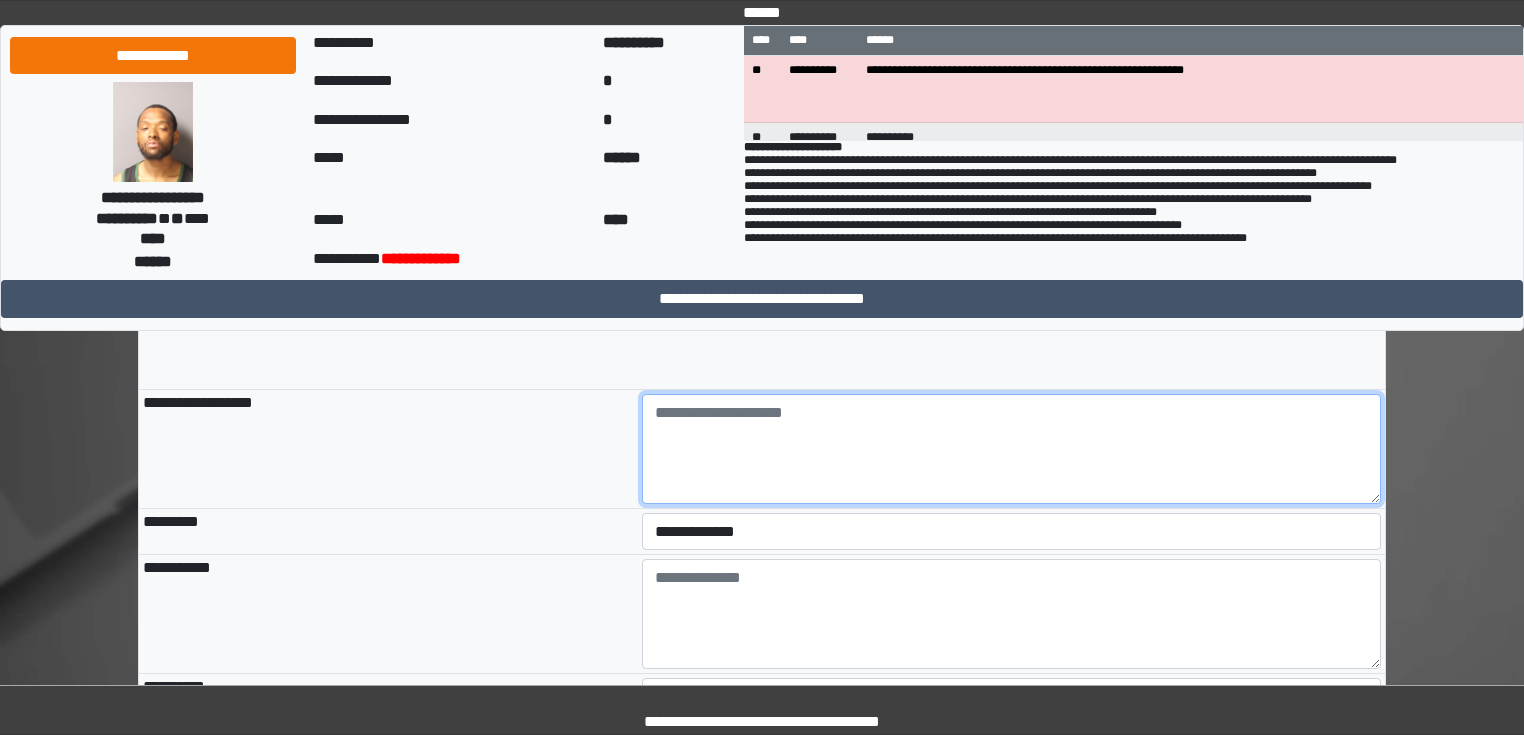 click at bounding box center (1012, 449) 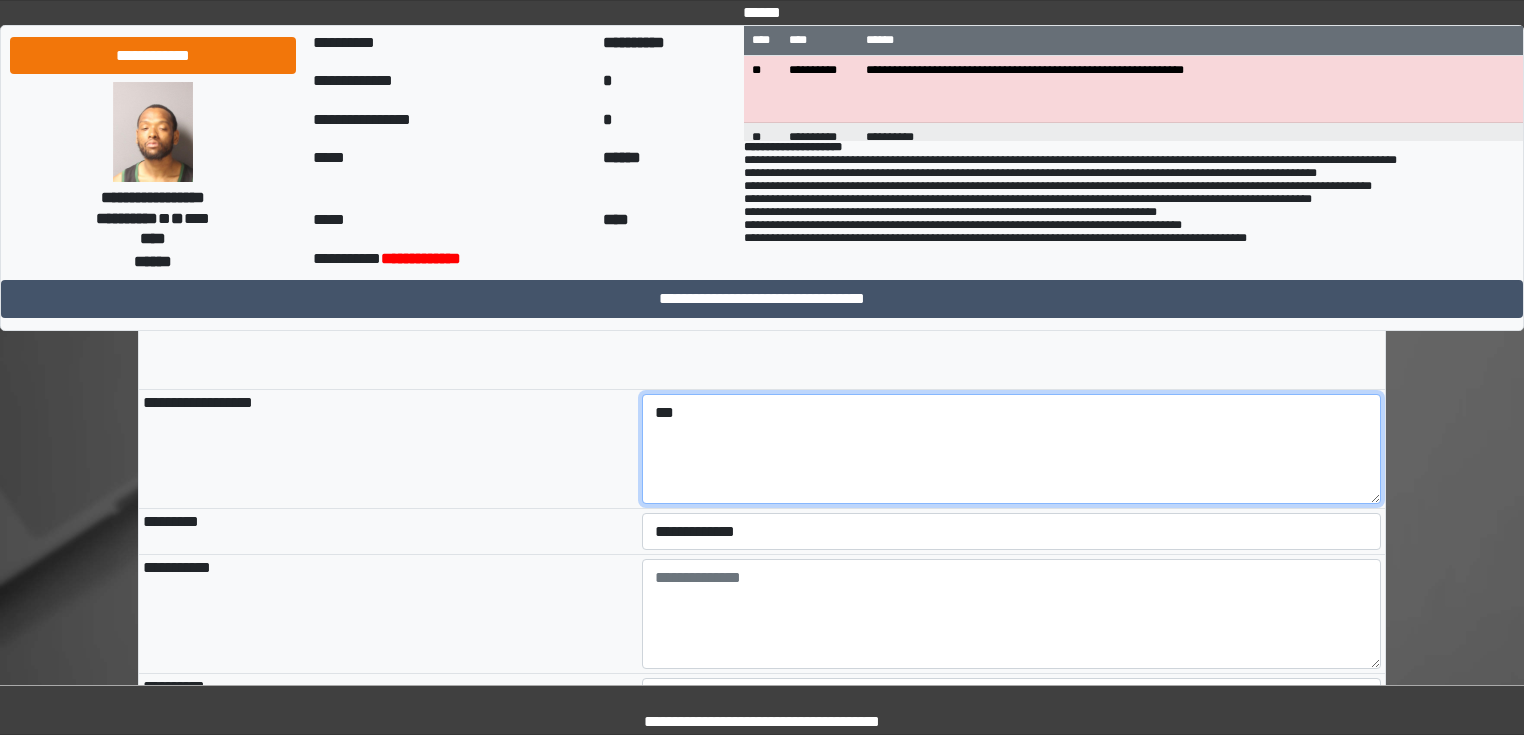 type on "***" 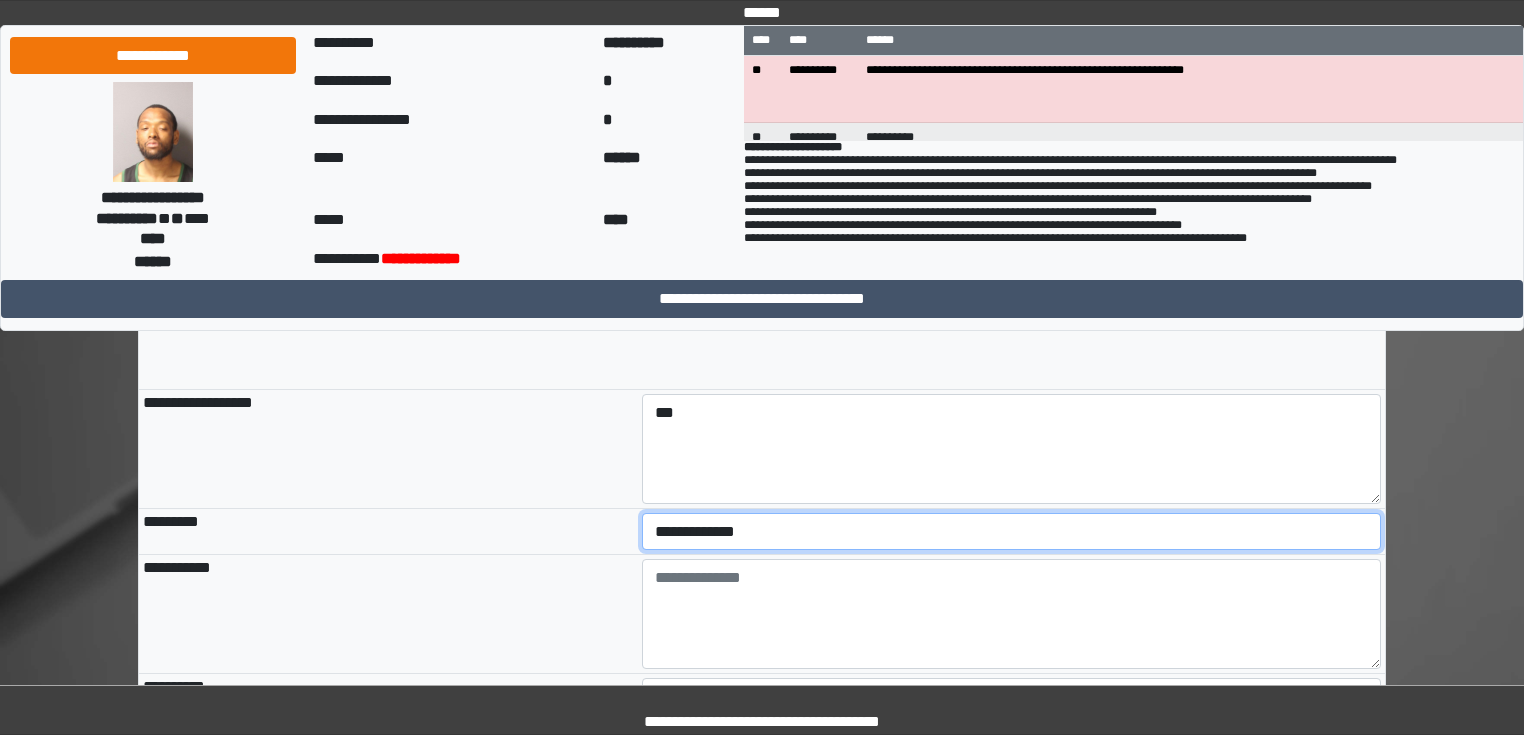 click on "**********" at bounding box center (1012, 532) 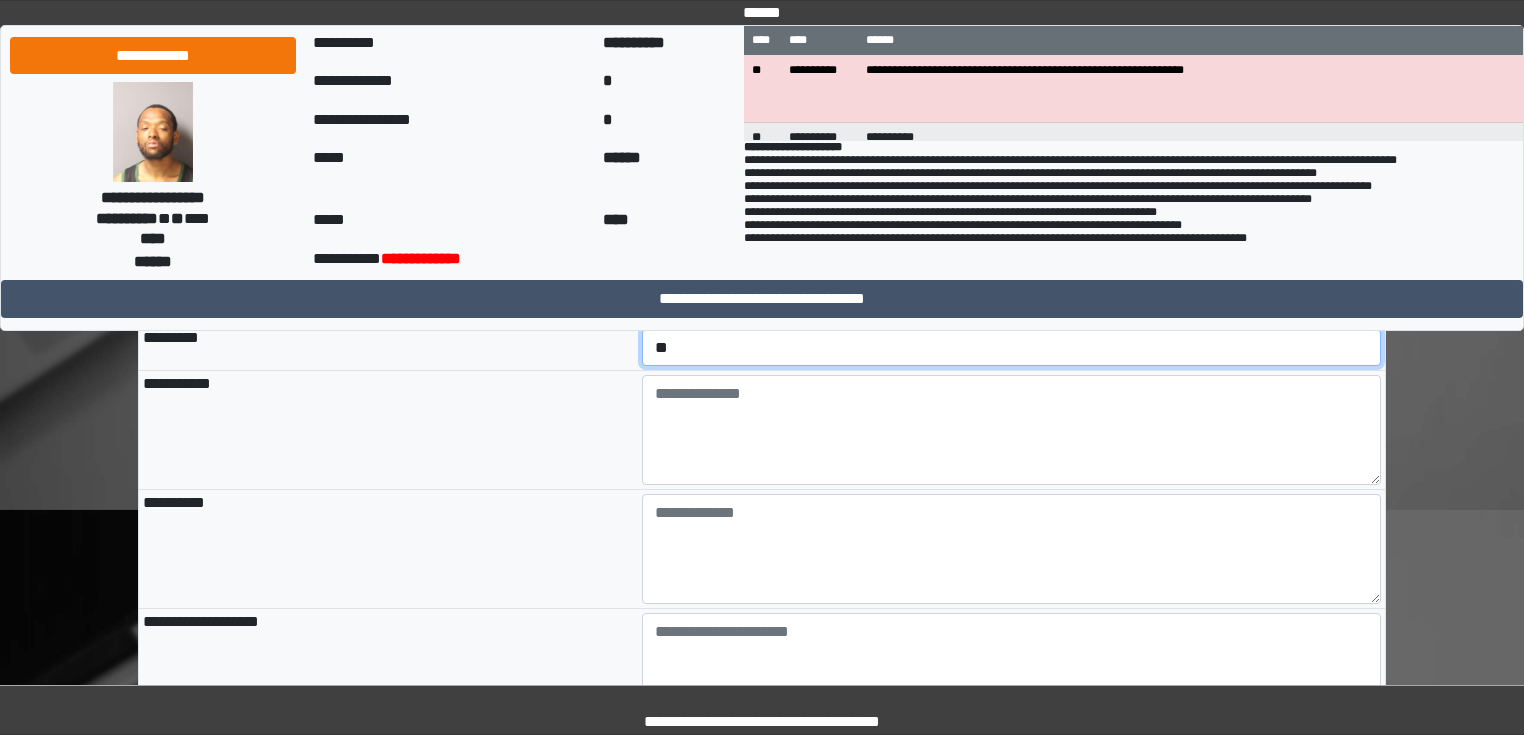 scroll, scrollTop: 320, scrollLeft: 0, axis: vertical 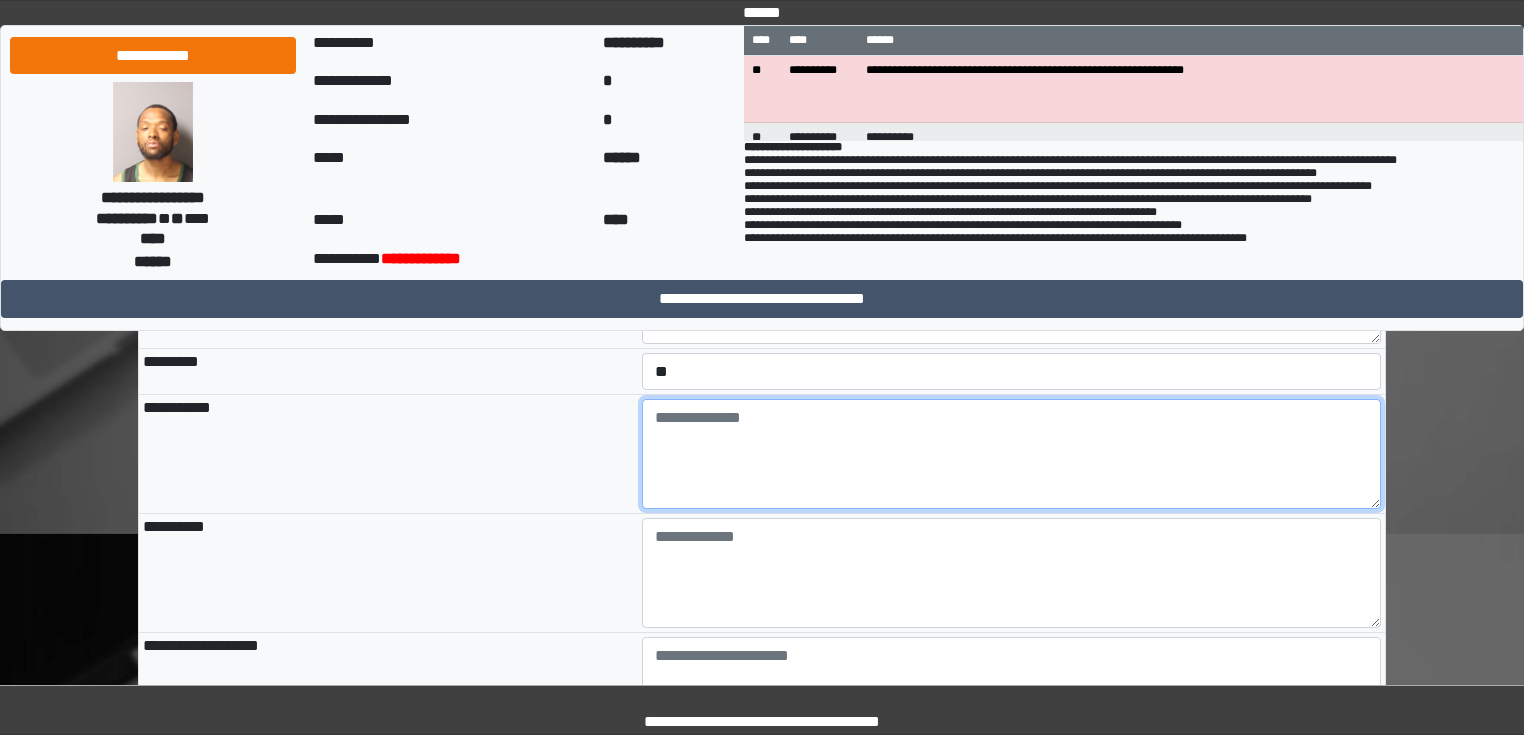 click at bounding box center (1012, 454) 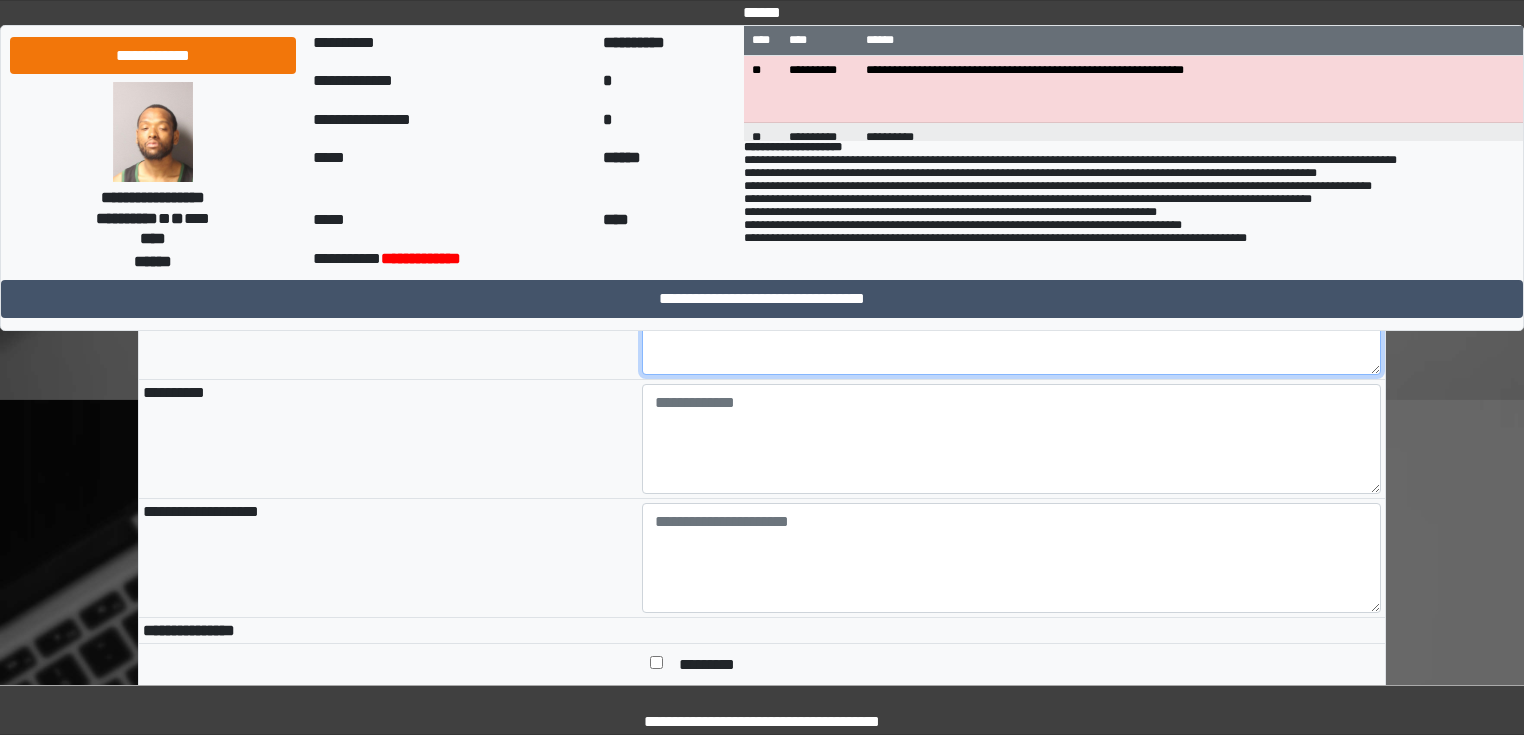 scroll, scrollTop: 480, scrollLeft: 0, axis: vertical 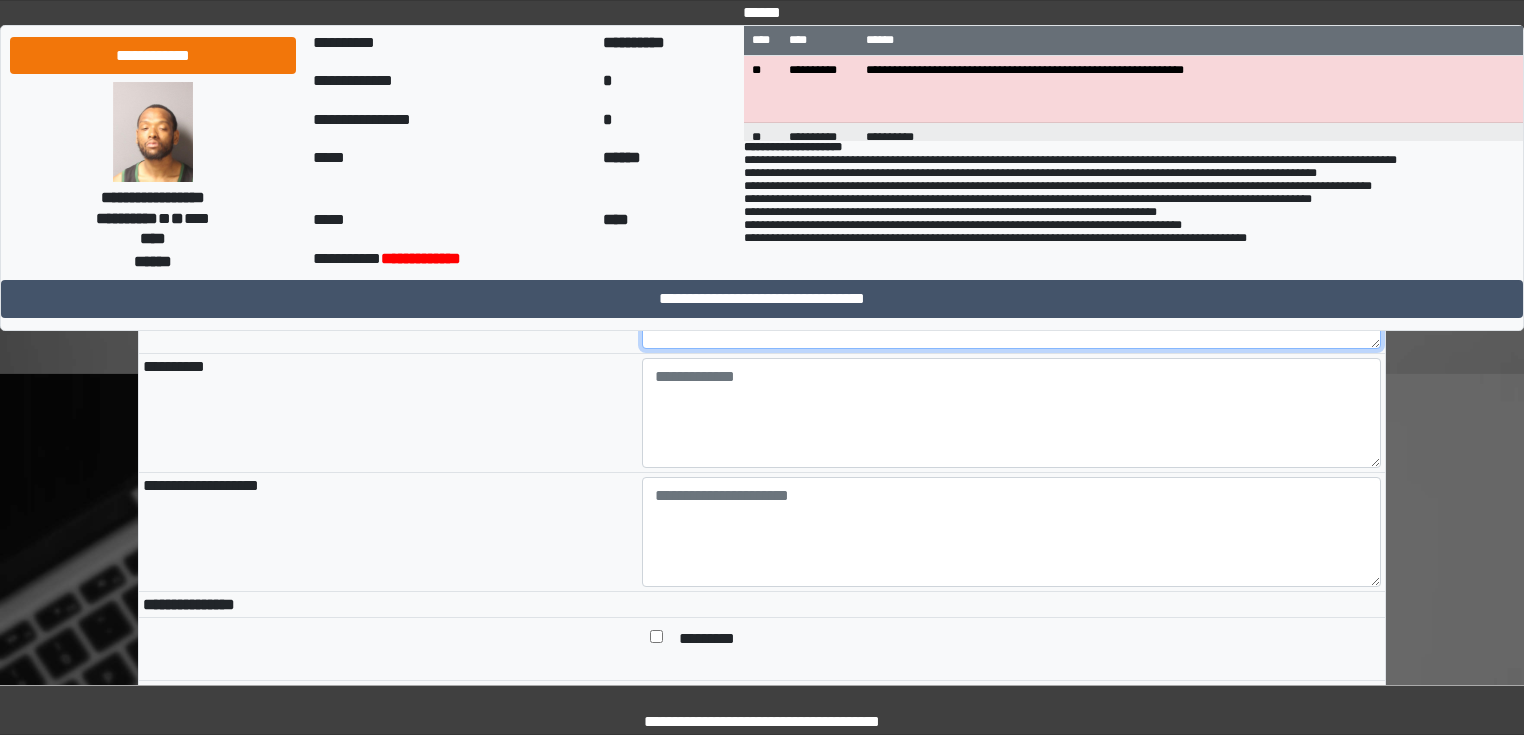 type on "***" 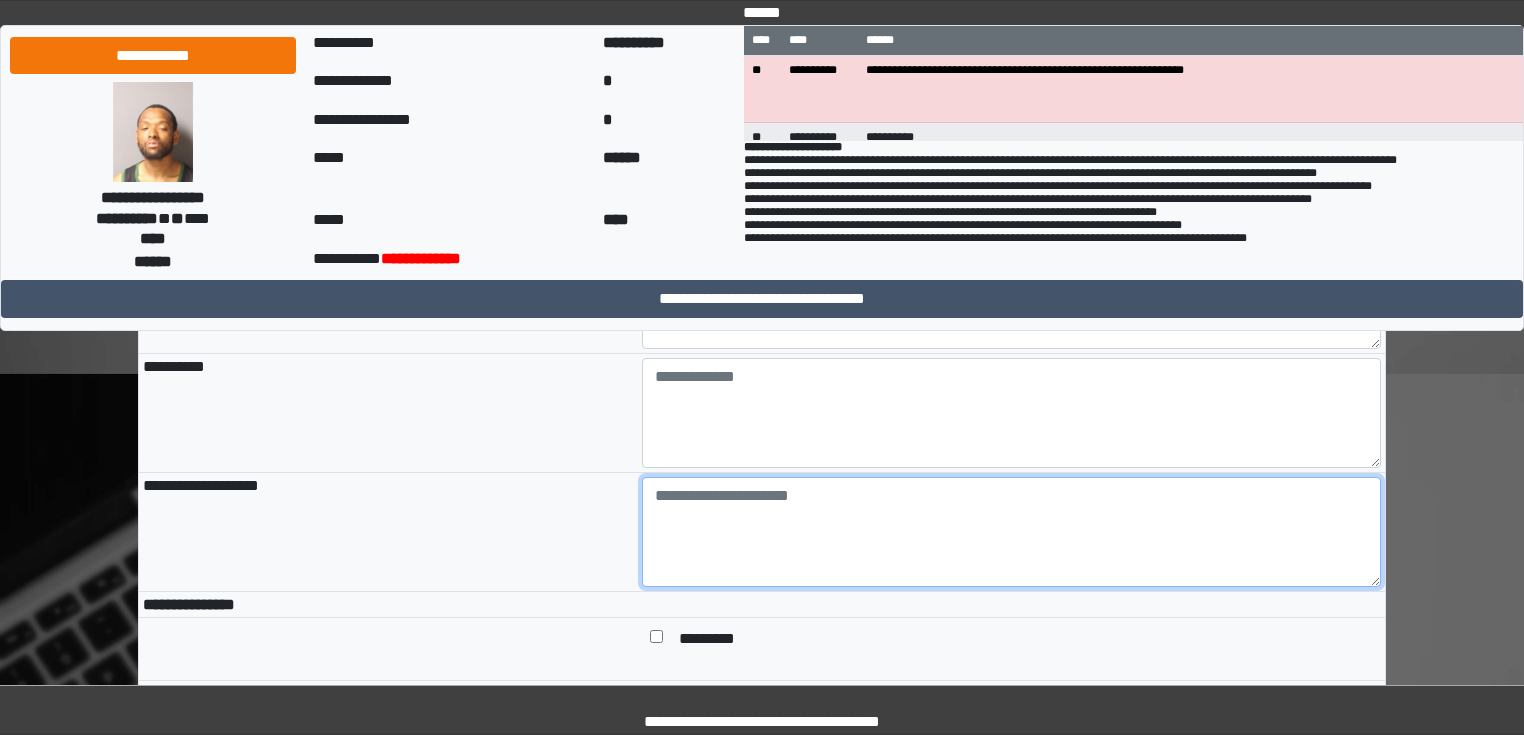 click at bounding box center [1012, 532] 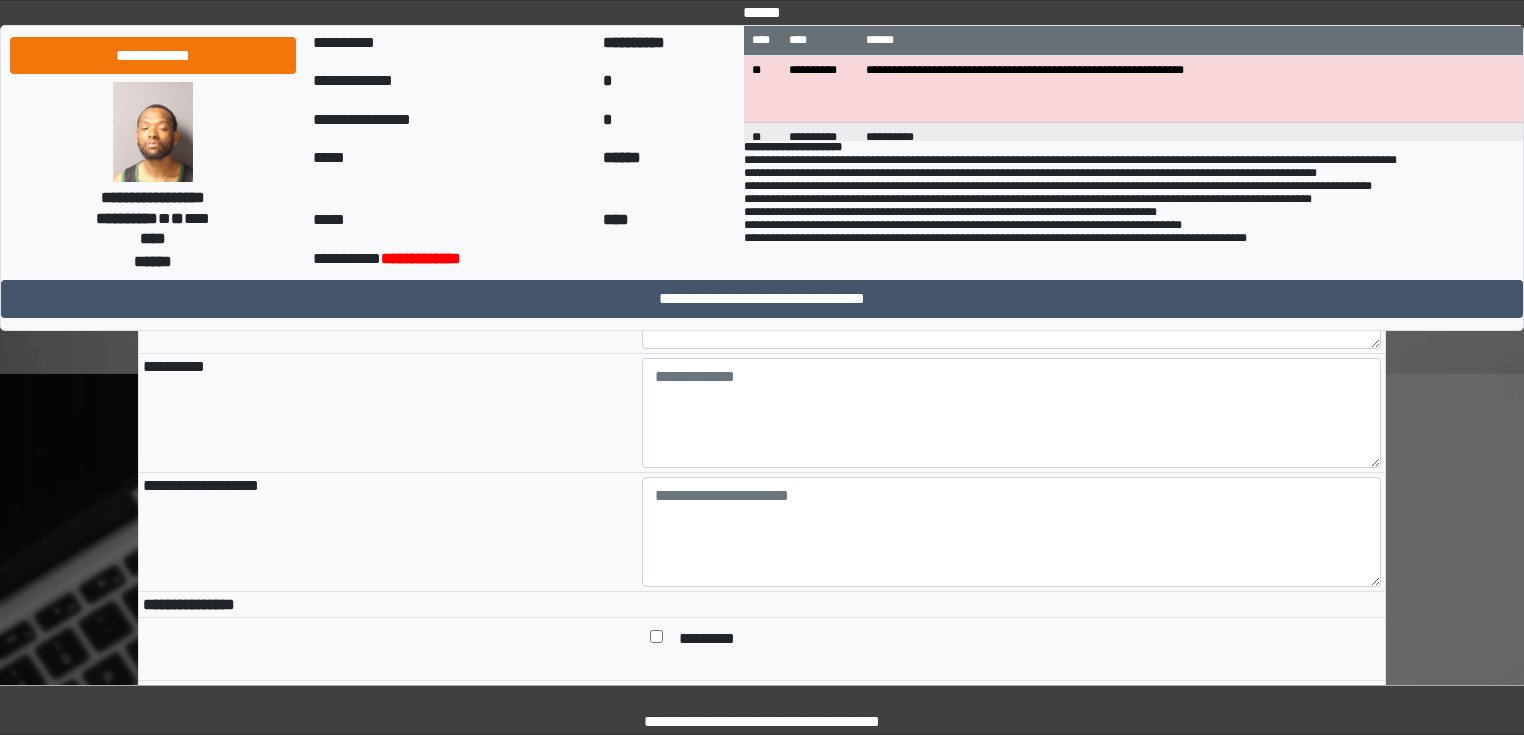 click on "**********" at bounding box center (1134, 210) 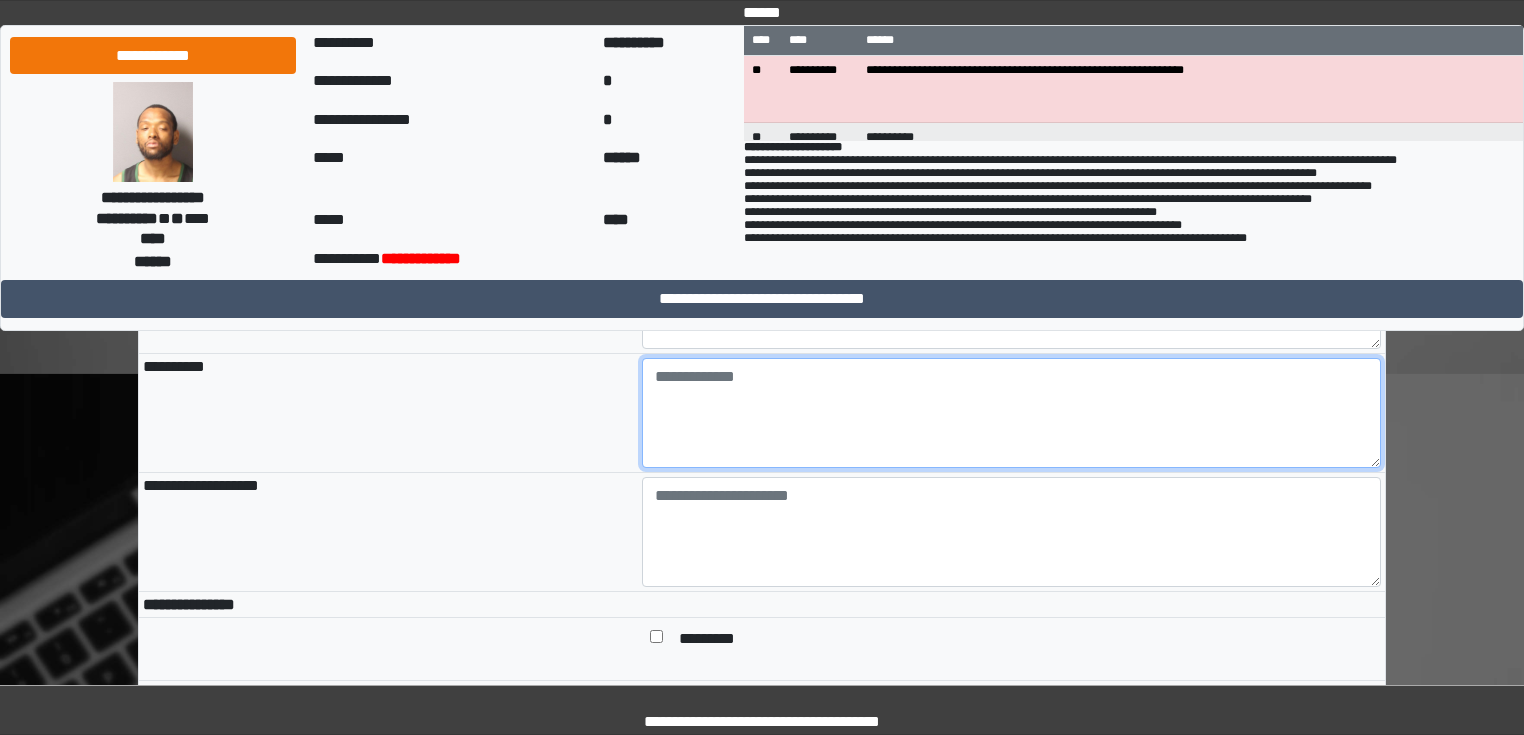 click at bounding box center [1012, 413] 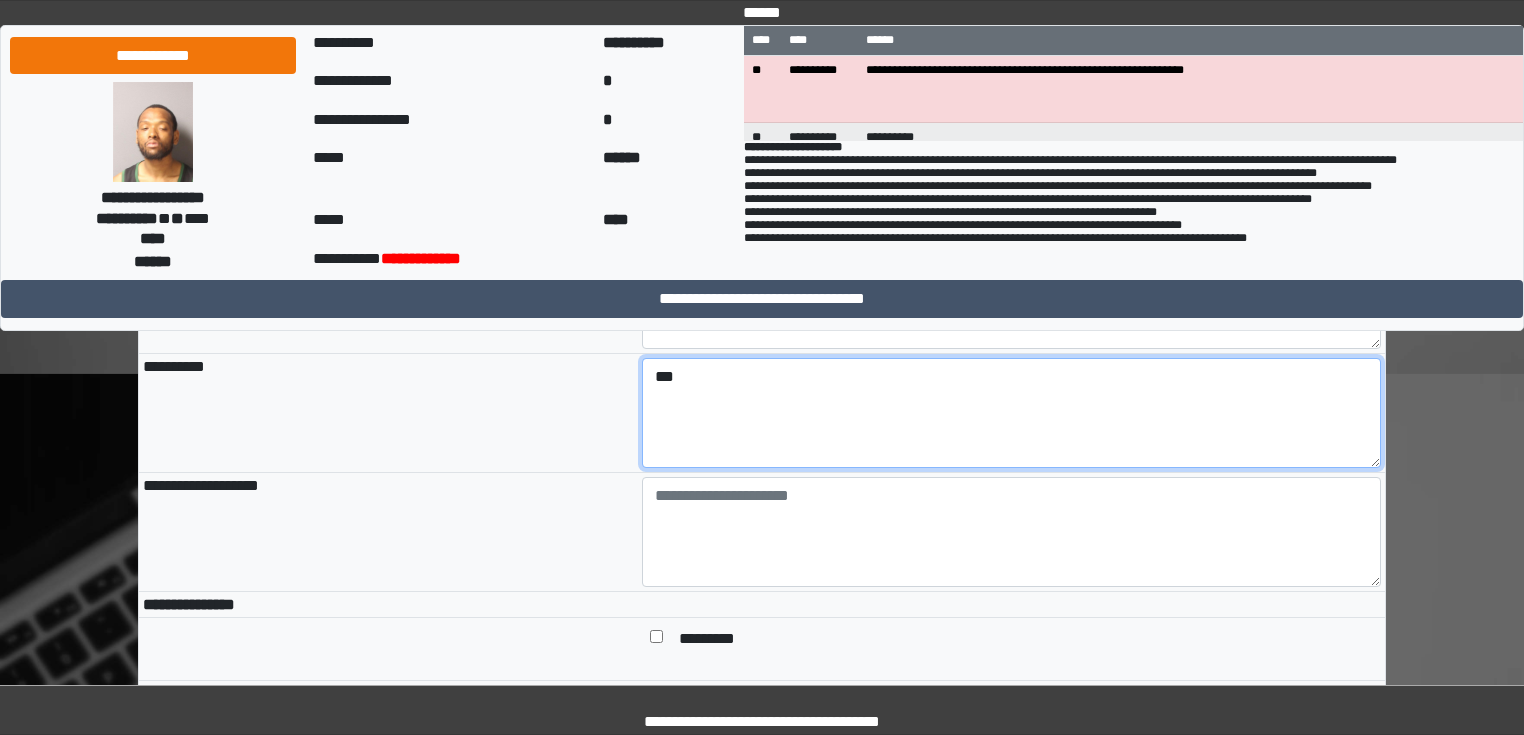type on "***" 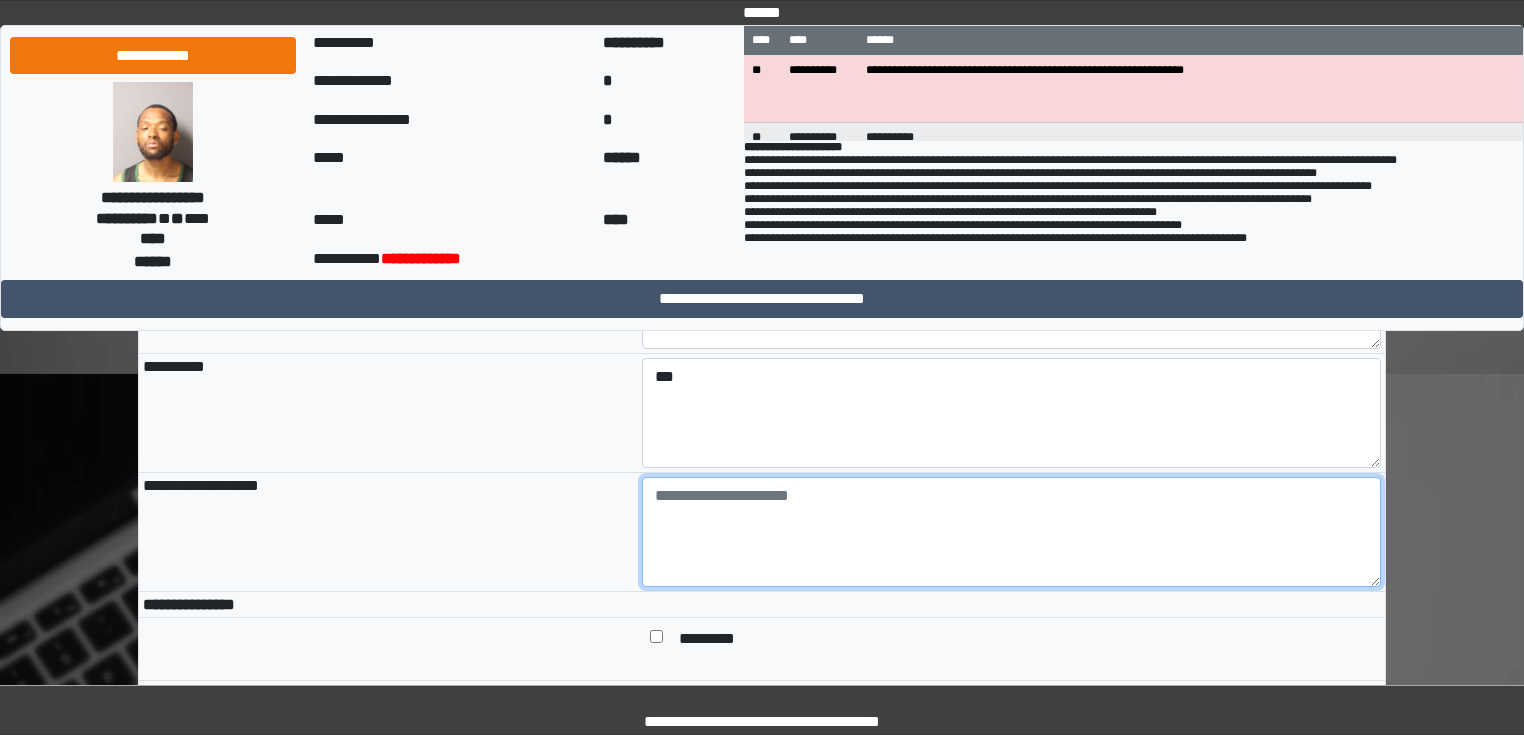 click at bounding box center (1012, 532) 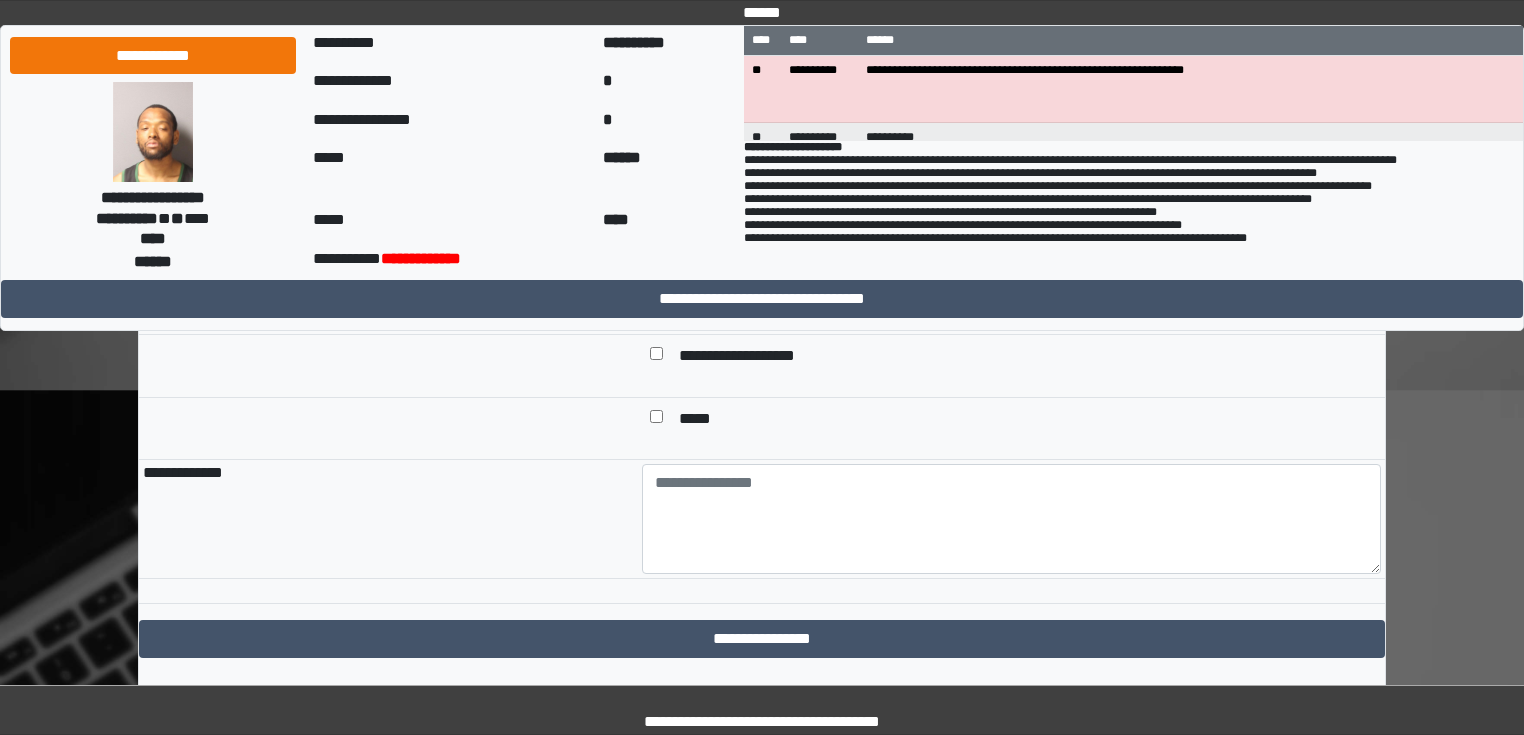 scroll, scrollTop: 1440, scrollLeft: 0, axis: vertical 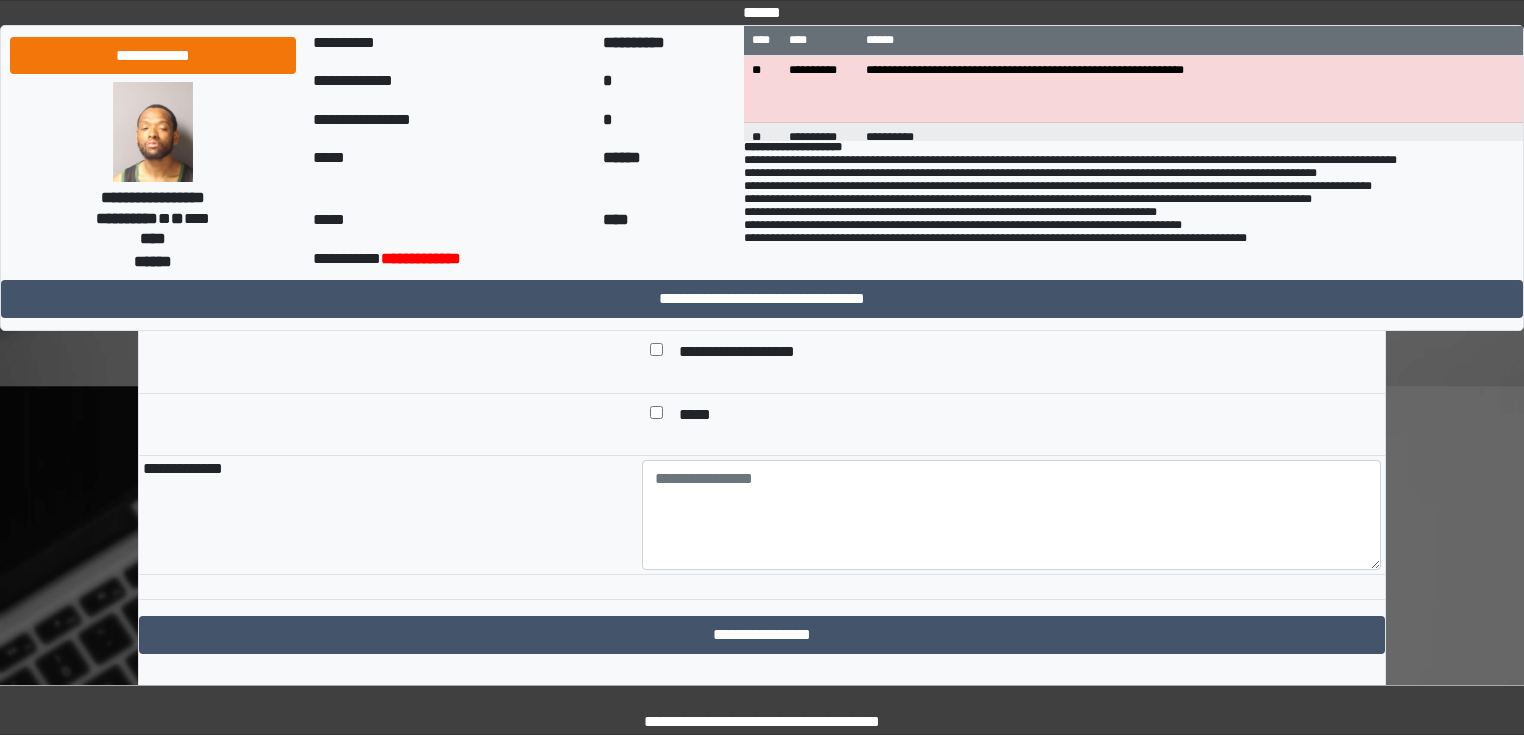 type on "***" 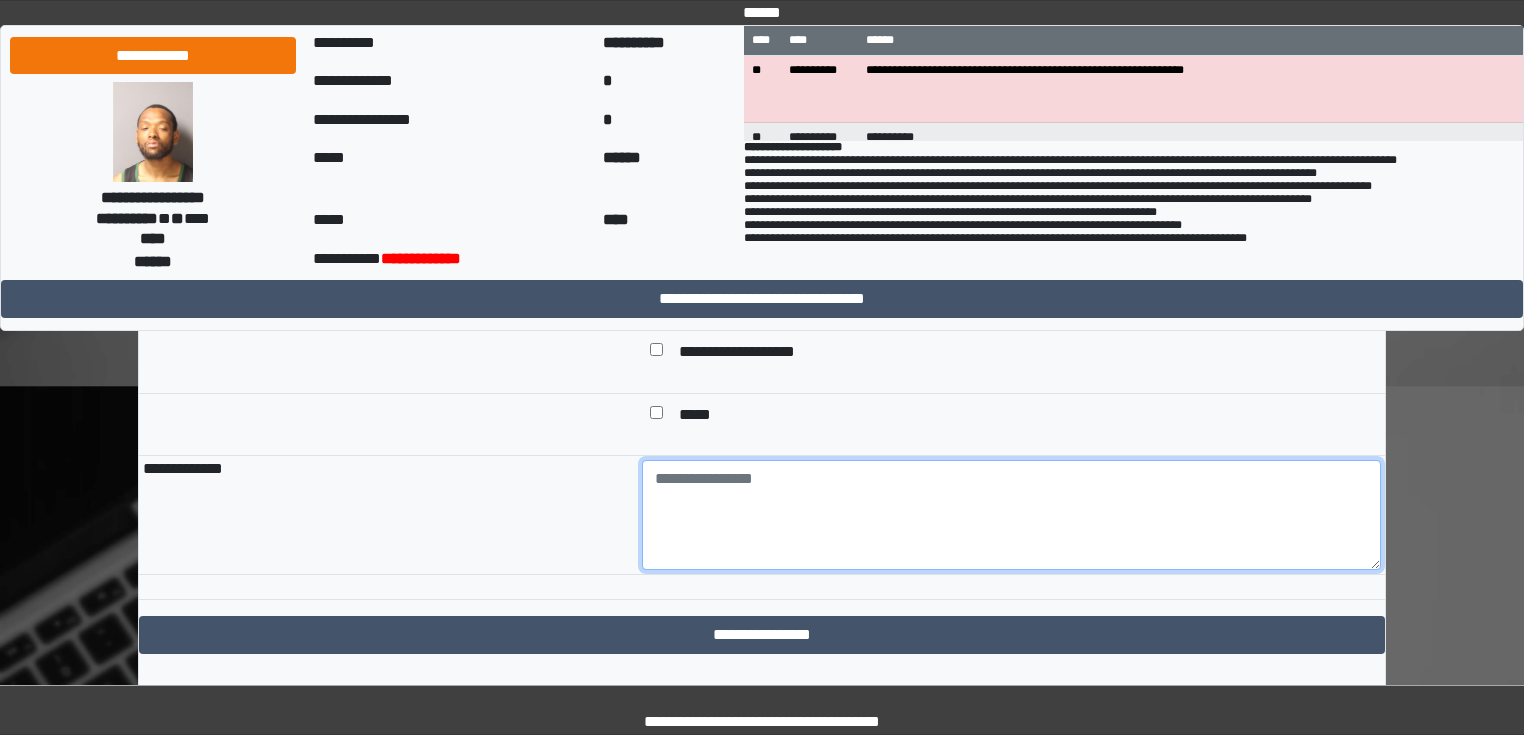 click at bounding box center (1012, 515) 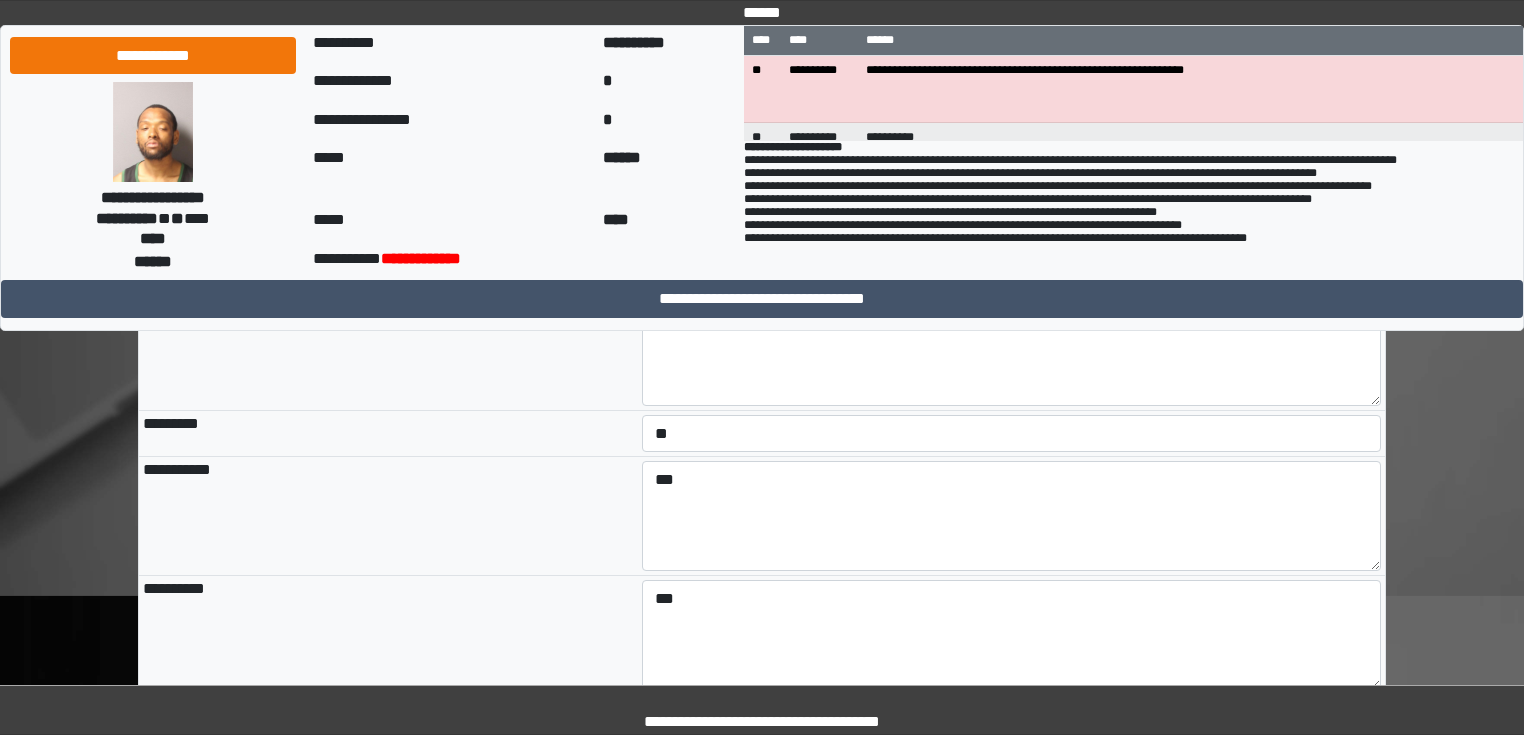 scroll, scrollTop: 0, scrollLeft: 0, axis: both 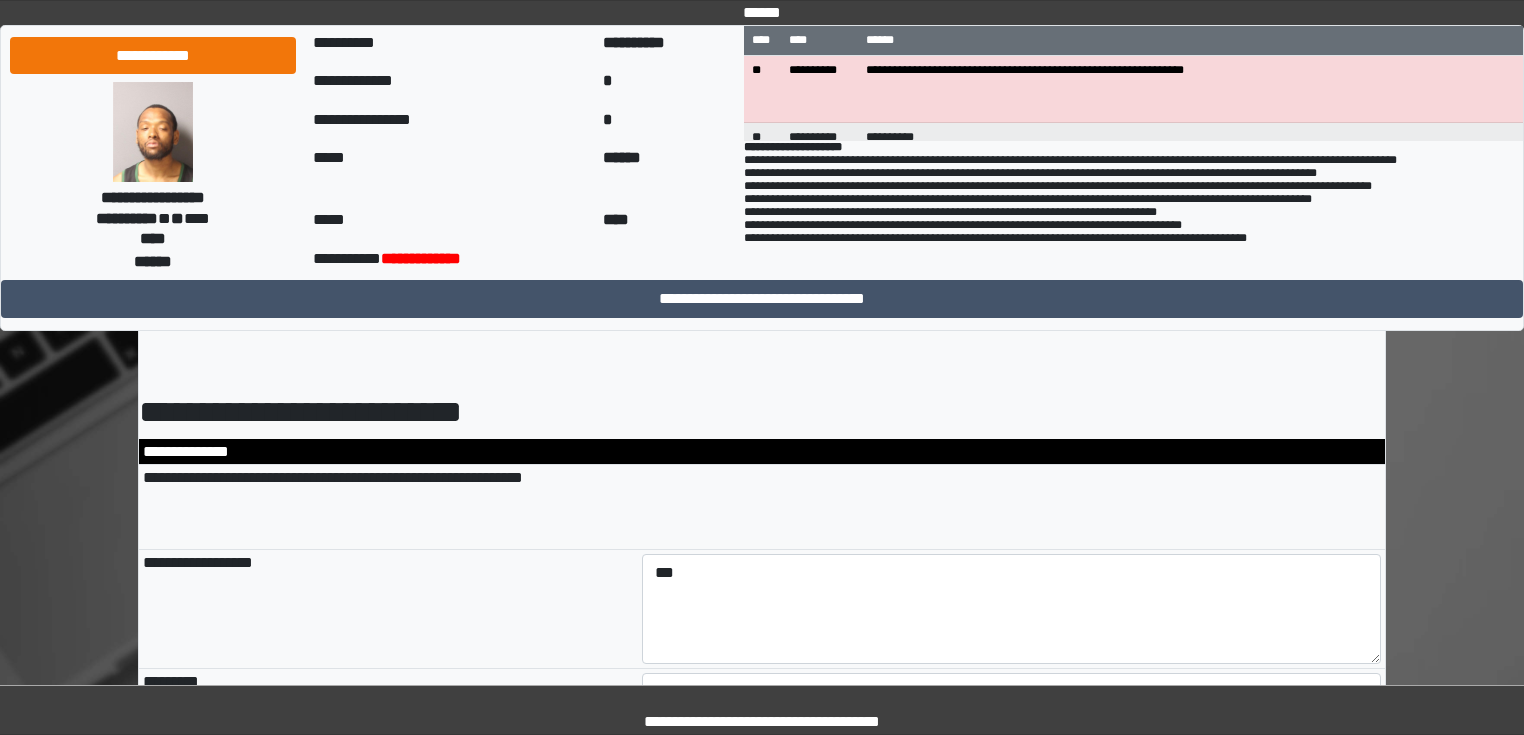 type on "**********" 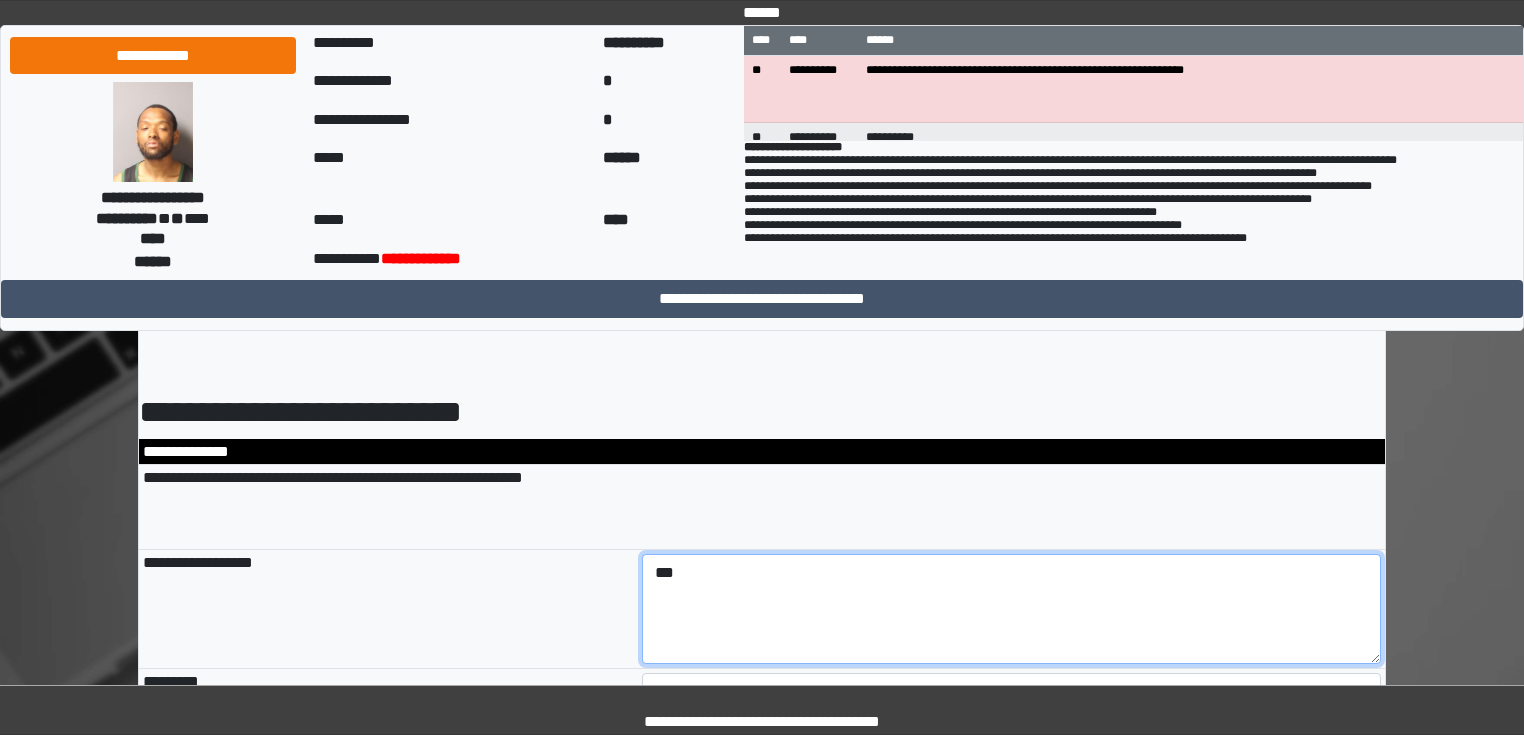 click on "***" at bounding box center [1012, 609] 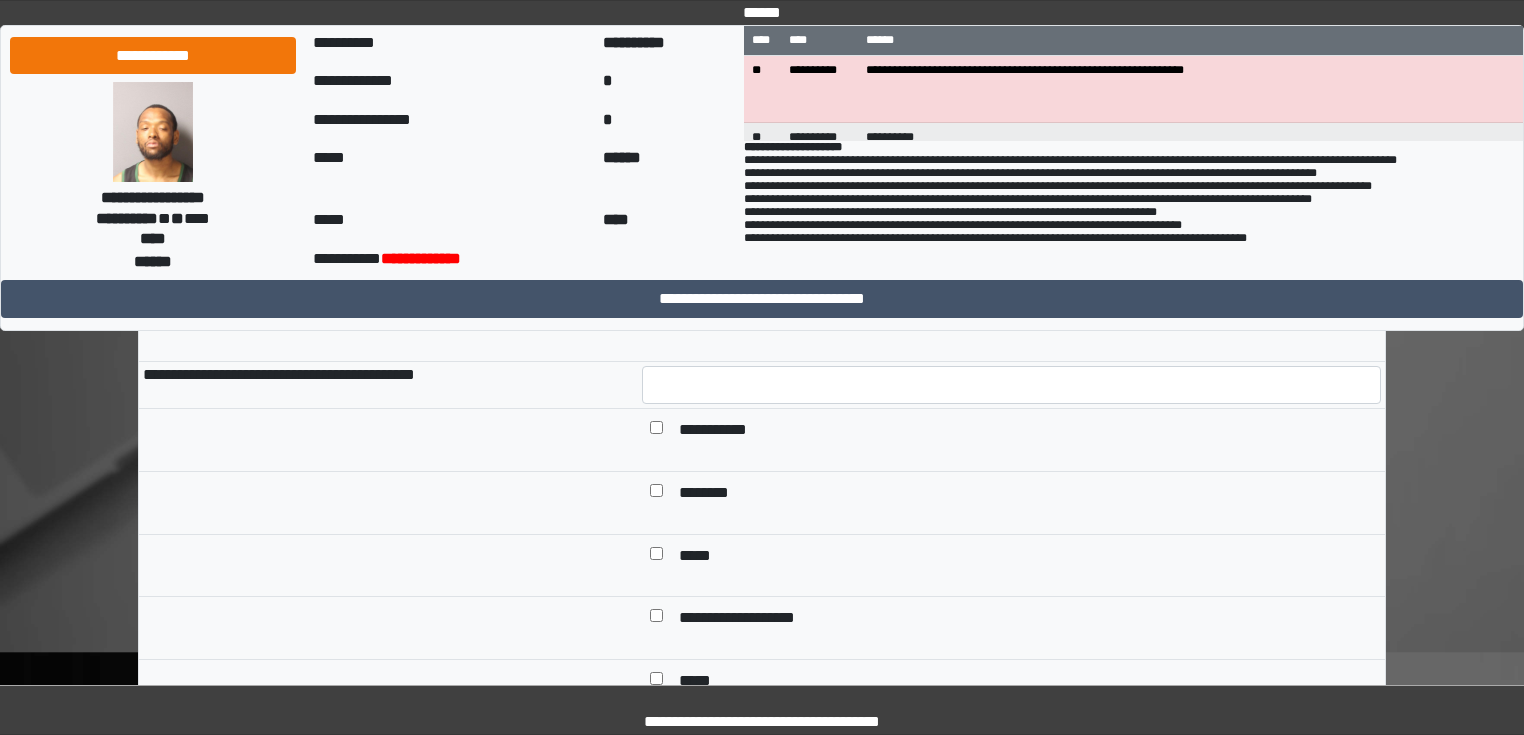 scroll, scrollTop: 1489, scrollLeft: 0, axis: vertical 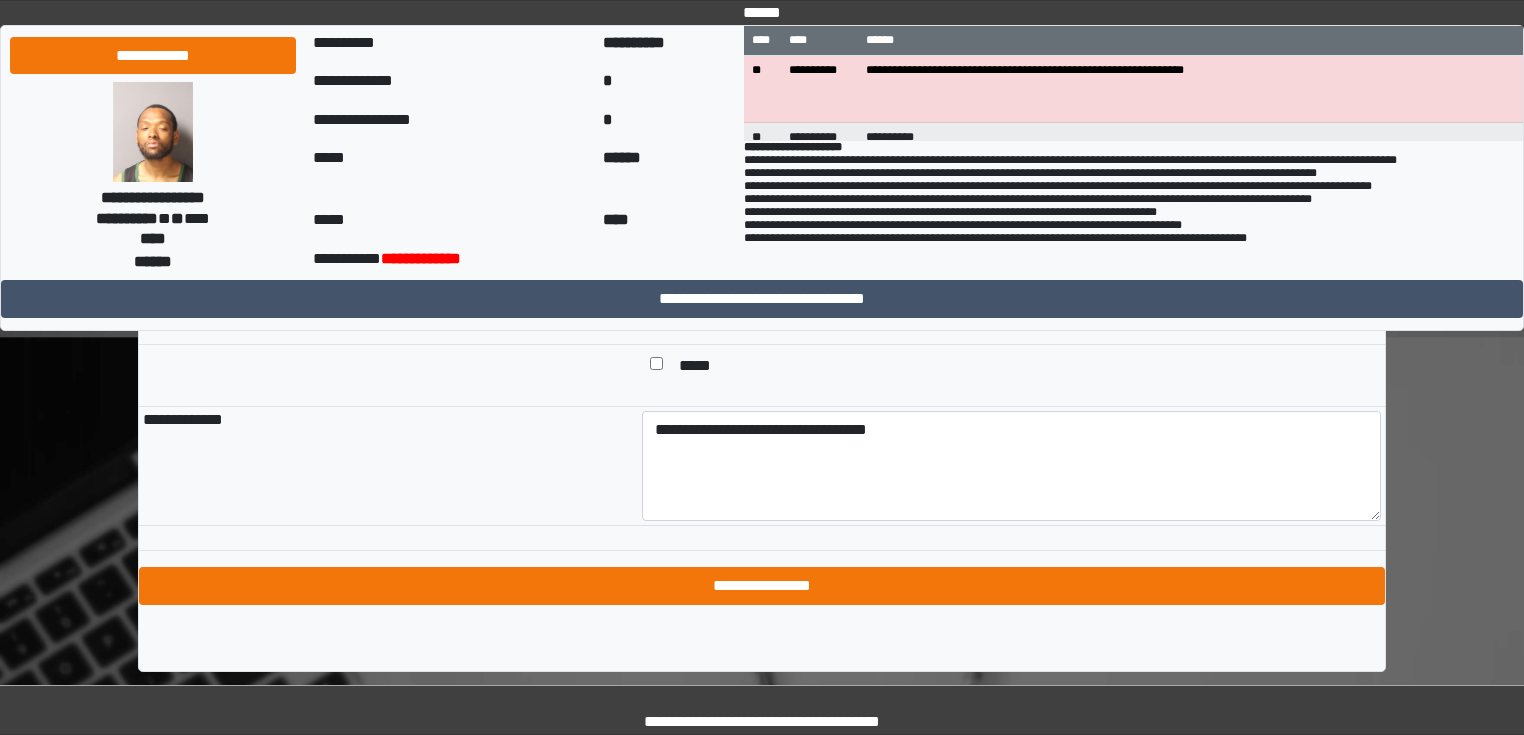 type on "*******" 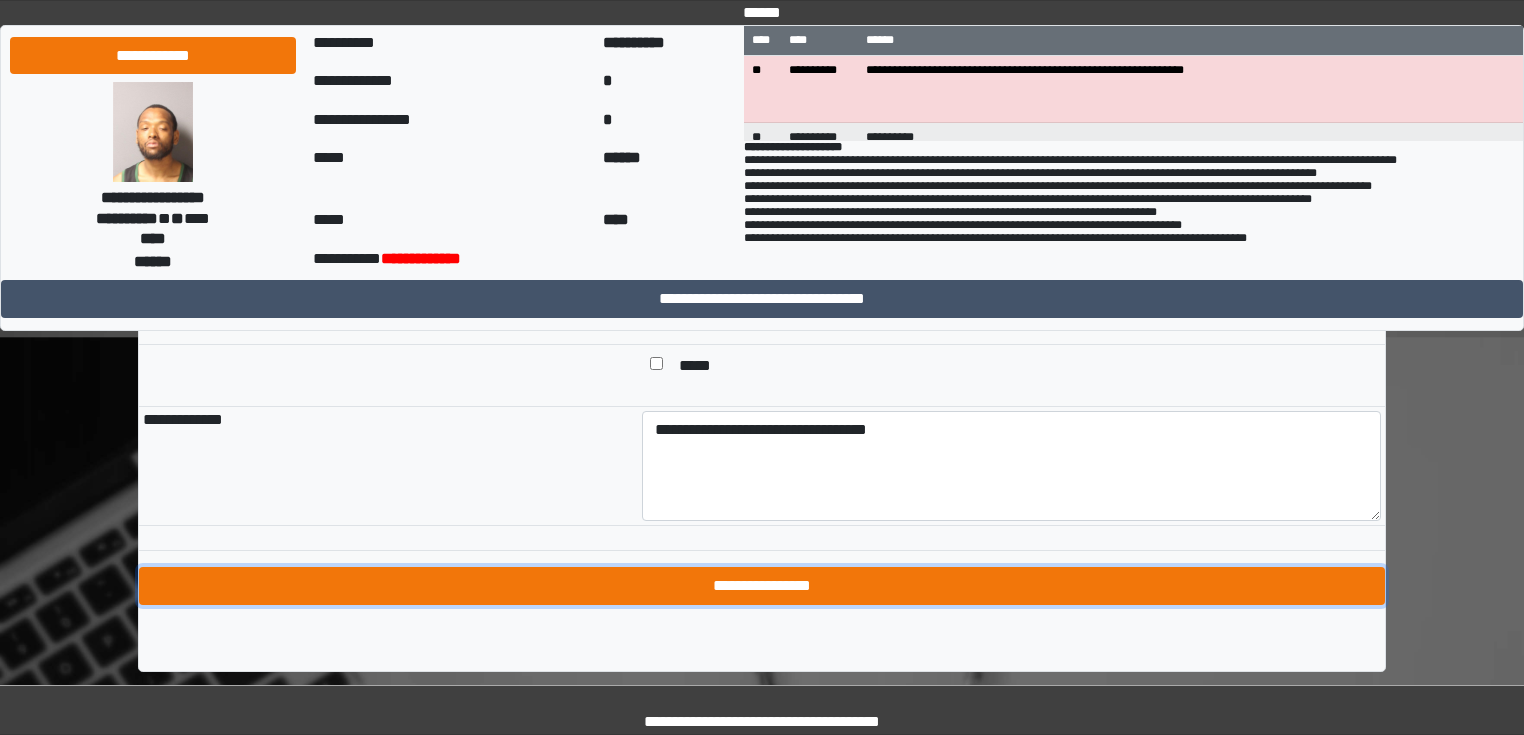 click on "**********" at bounding box center (762, 586) 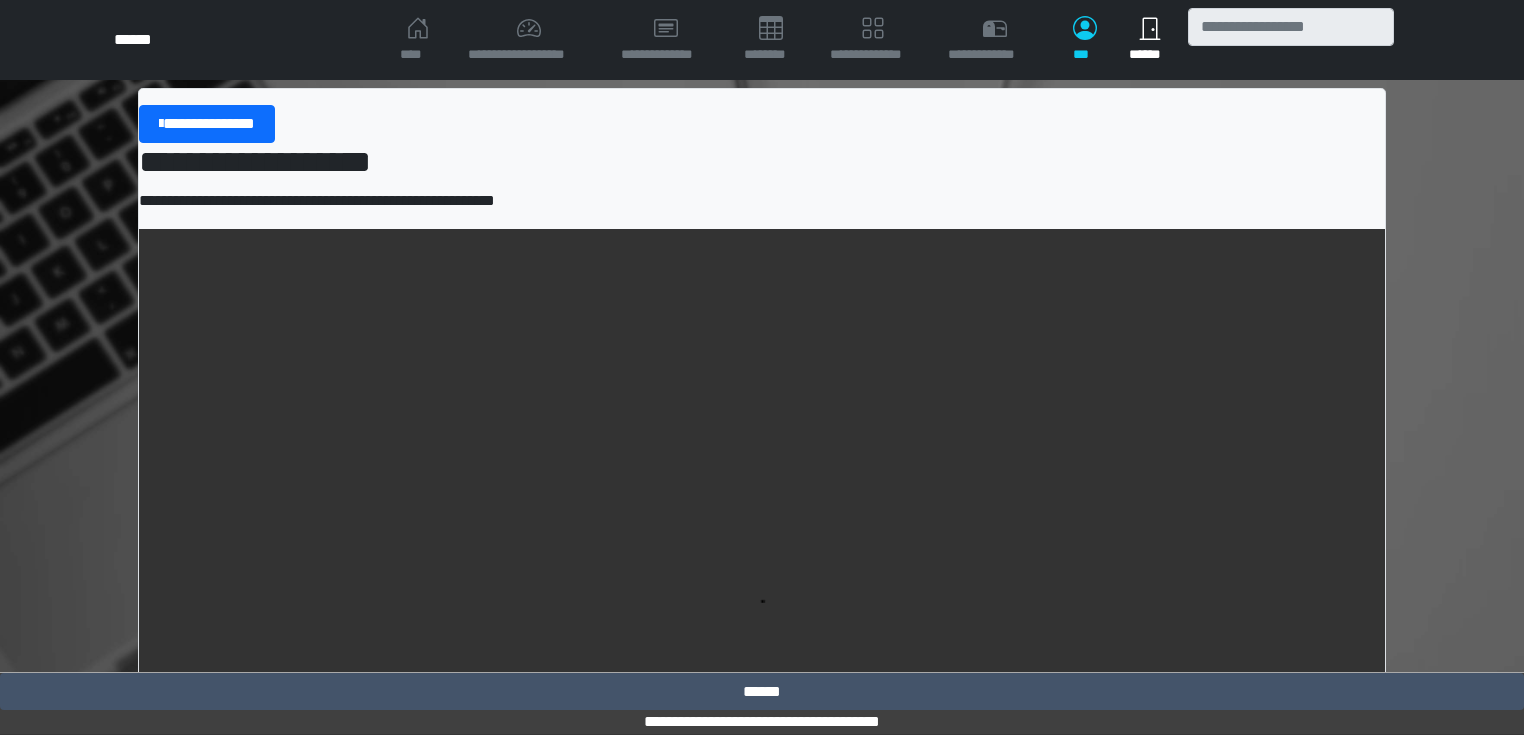 scroll, scrollTop: 14, scrollLeft: 0, axis: vertical 